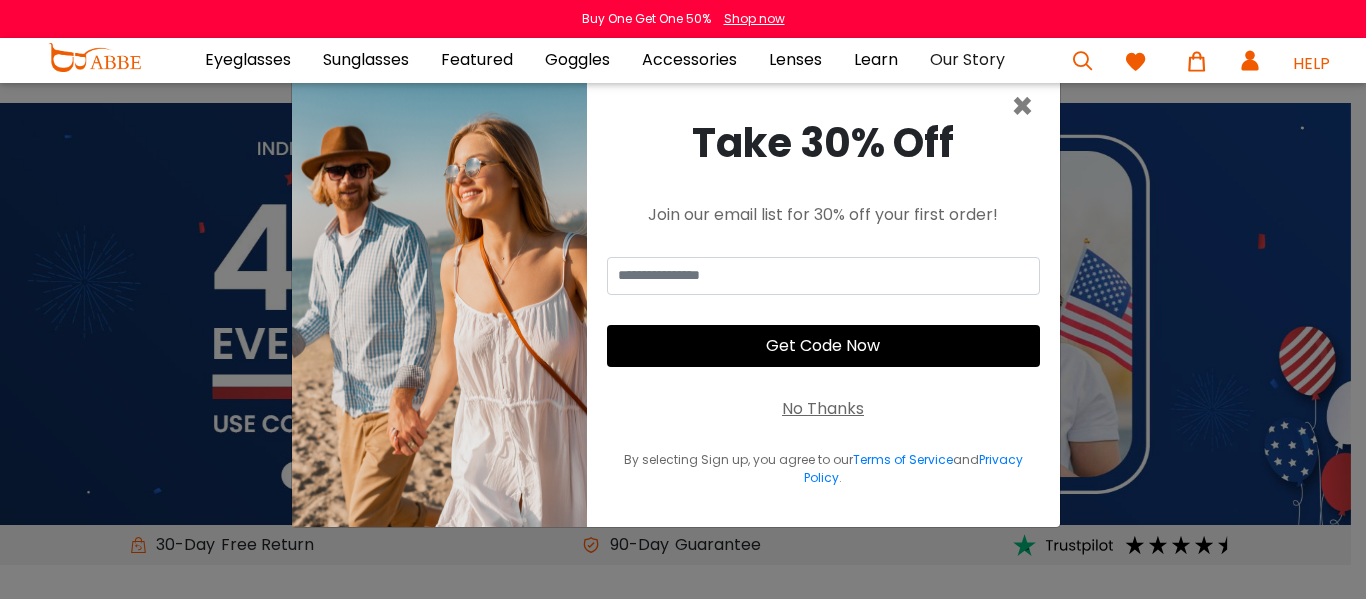 scroll, scrollTop: 0, scrollLeft: 0, axis: both 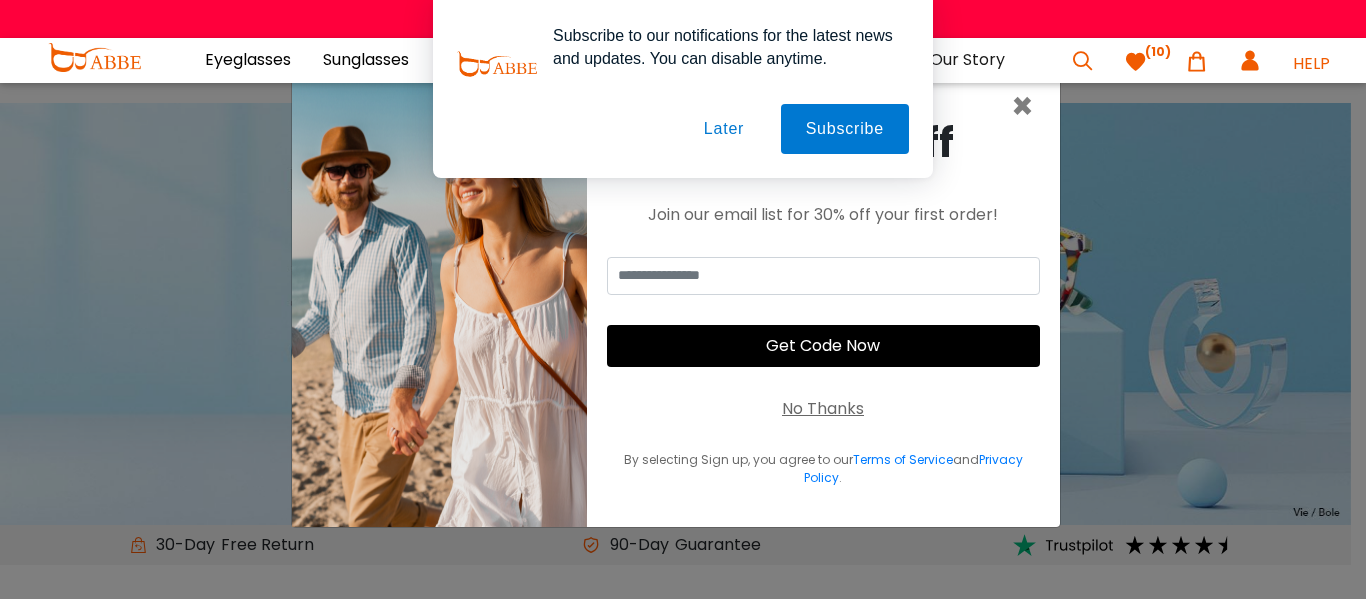 click on "No Thanks" at bounding box center [823, 409] 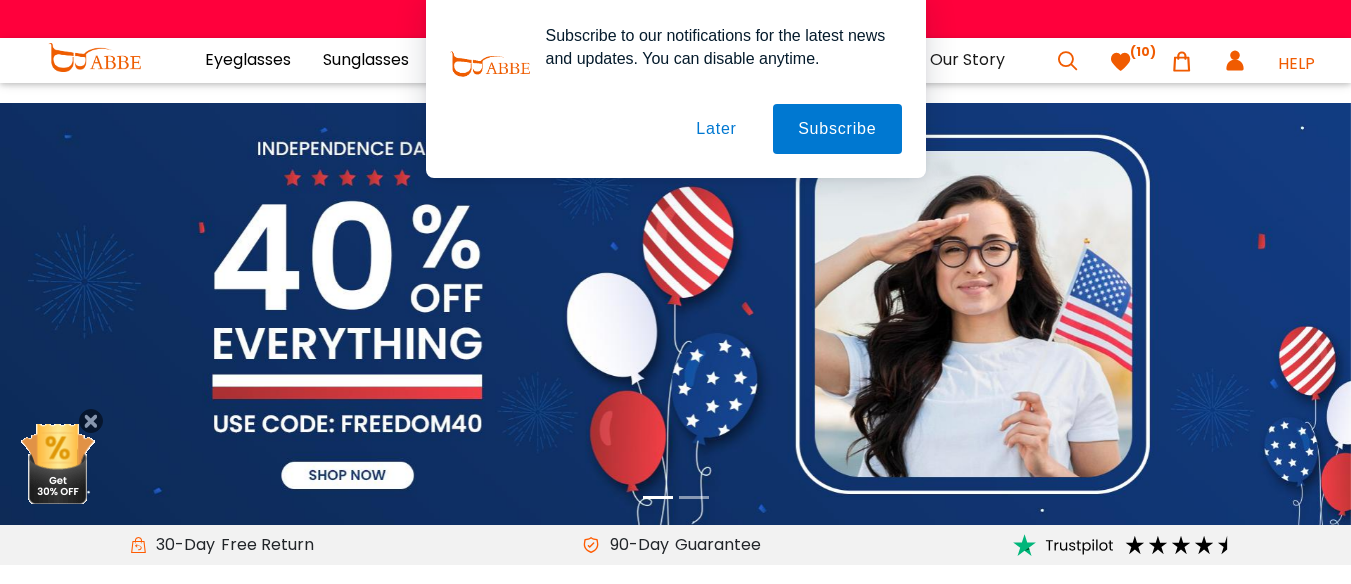 click on "Later" at bounding box center [716, 129] 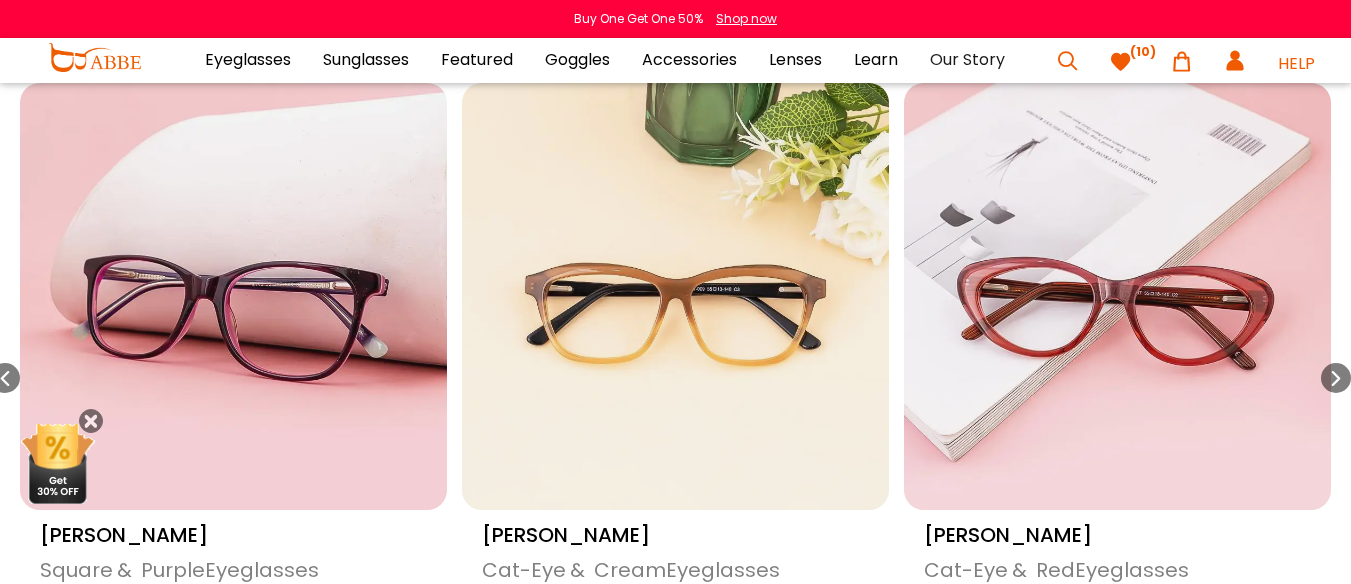 scroll, scrollTop: 1000, scrollLeft: 0, axis: vertical 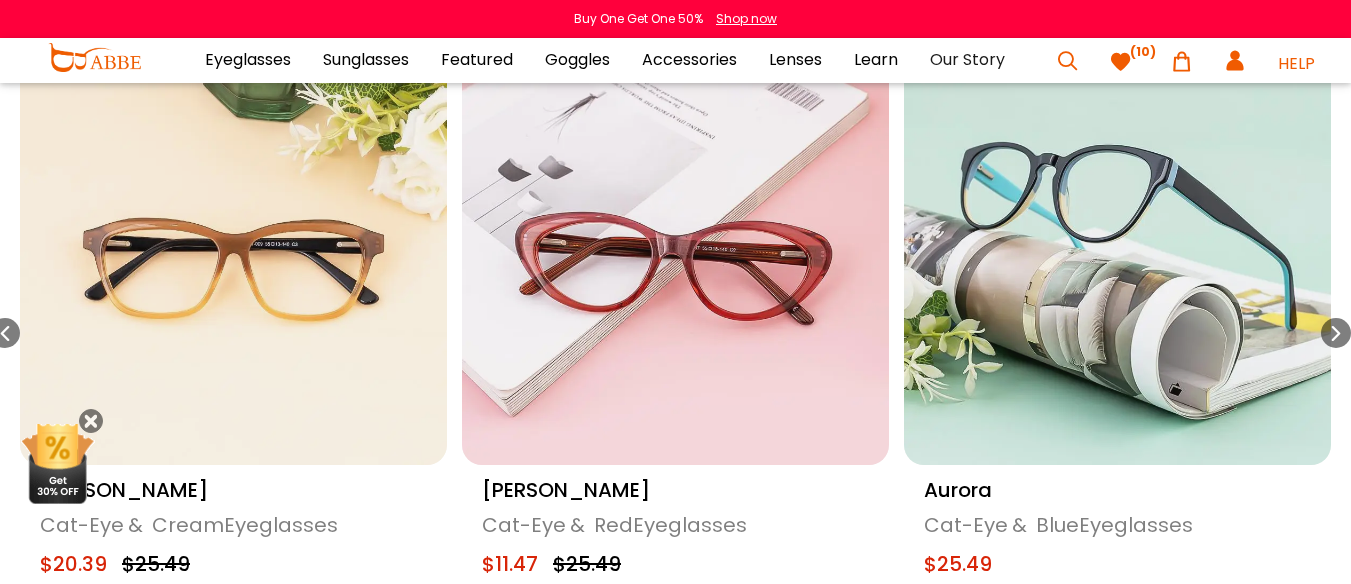 click at bounding box center [675, 251] 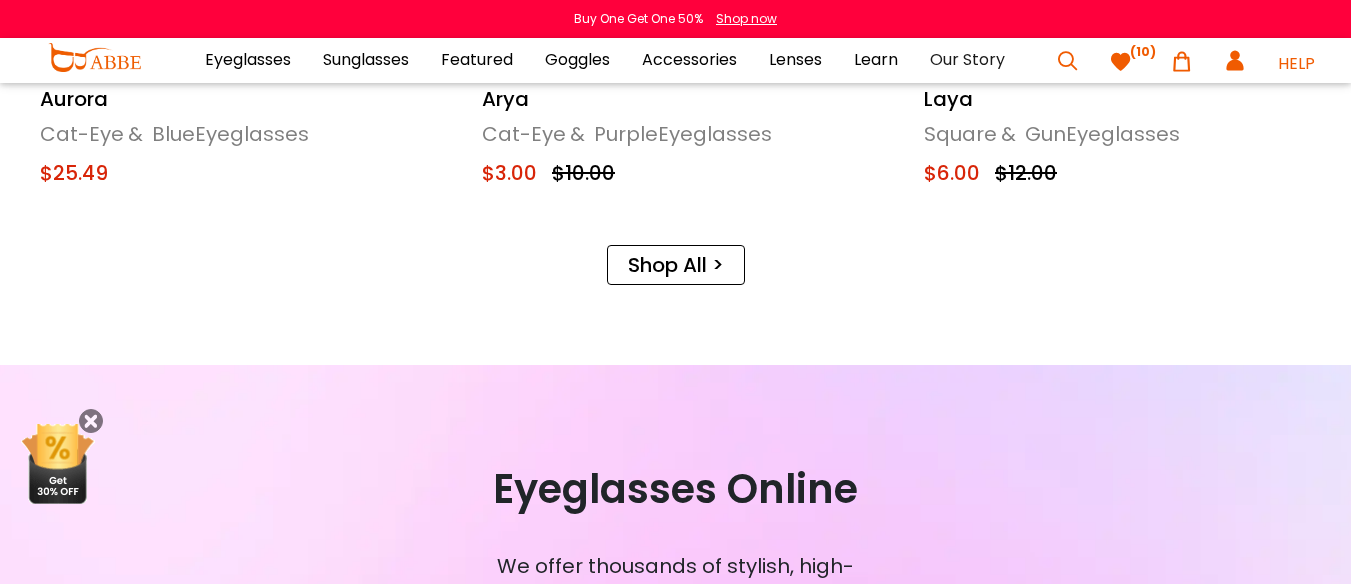 scroll, scrollTop: 1395, scrollLeft: 0, axis: vertical 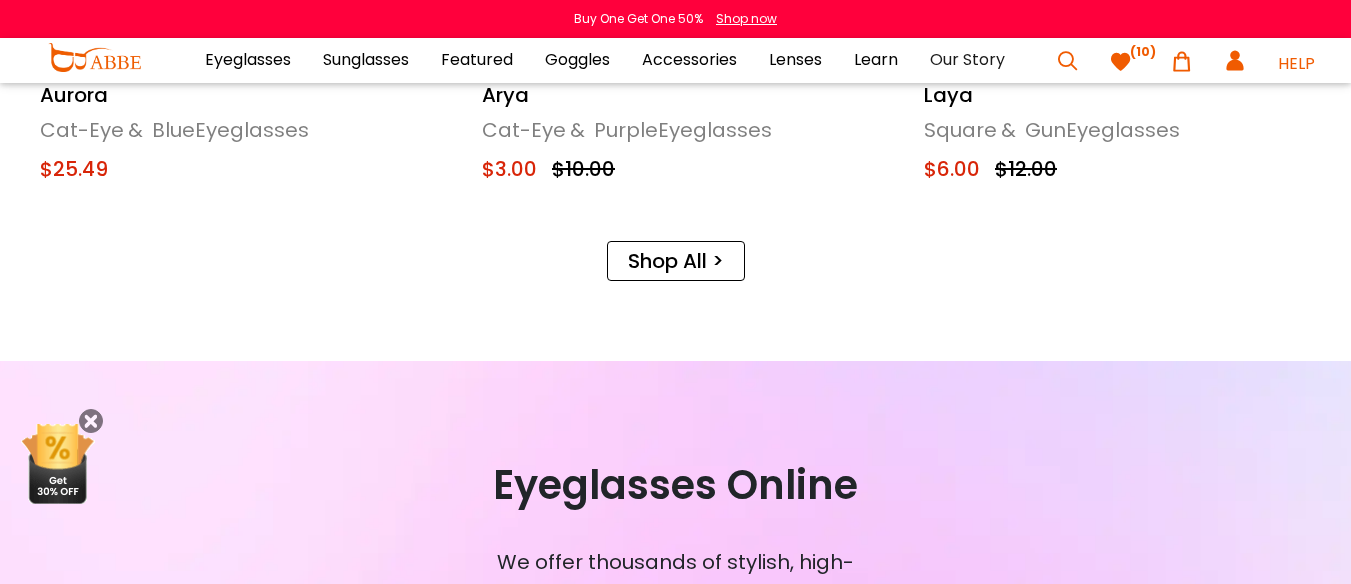 click on "Shop All >" at bounding box center (676, 261) 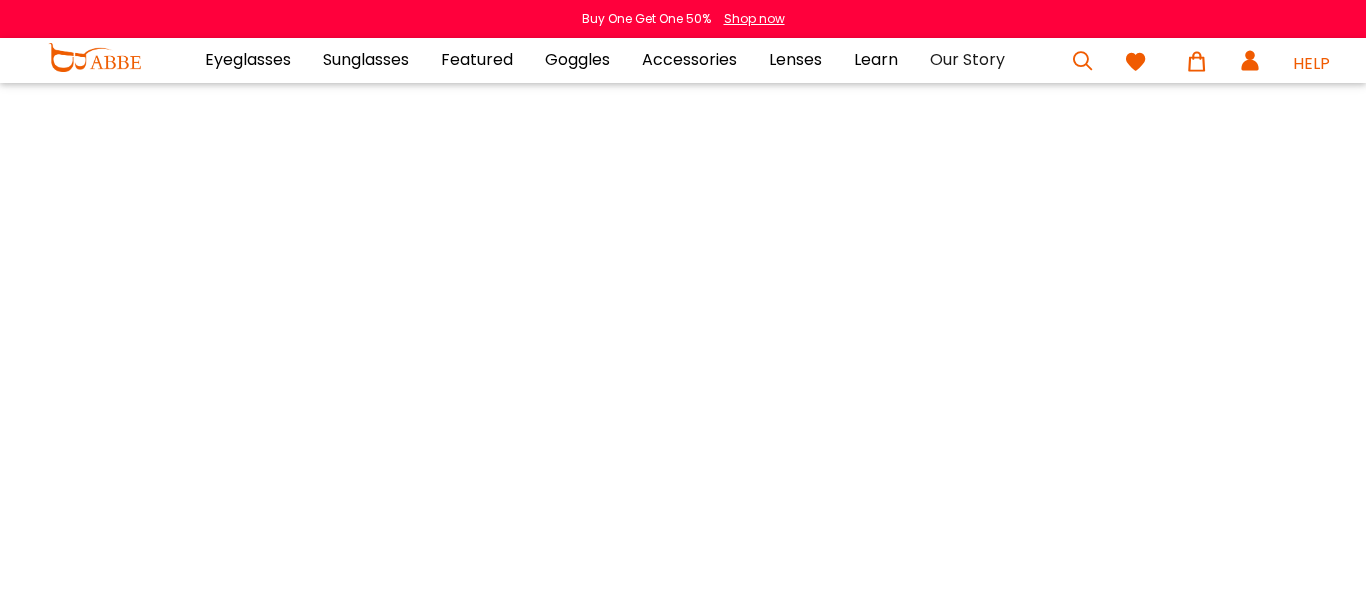 scroll, scrollTop: 0, scrollLeft: 0, axis: both 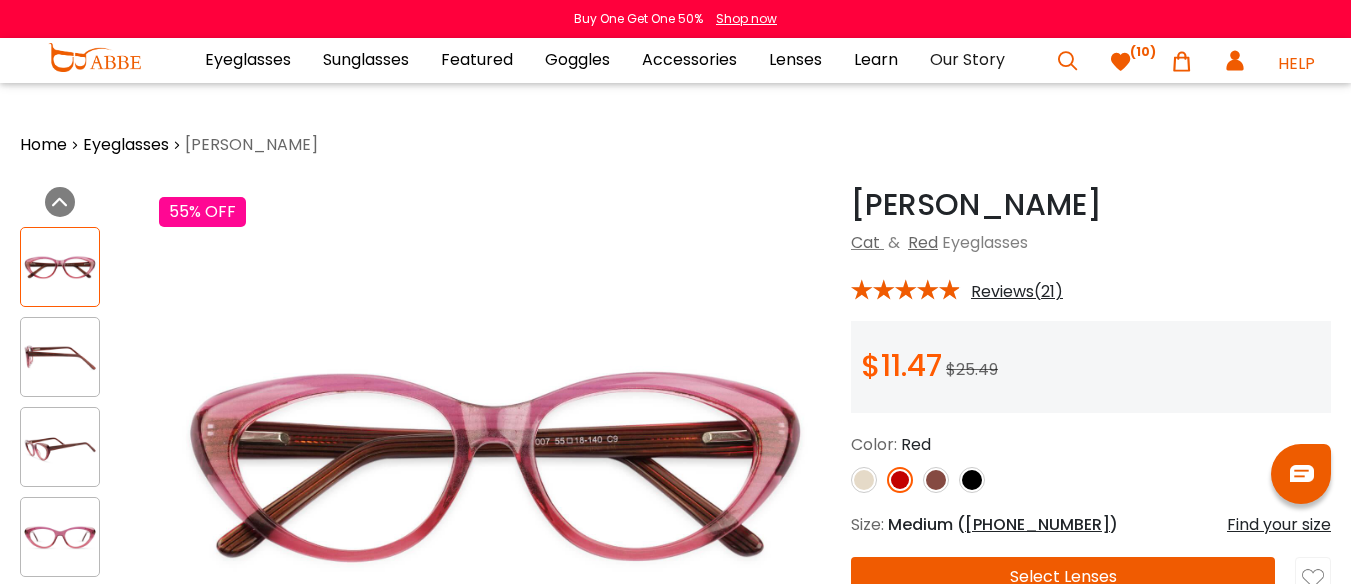 click at bounding box center [864, 480] 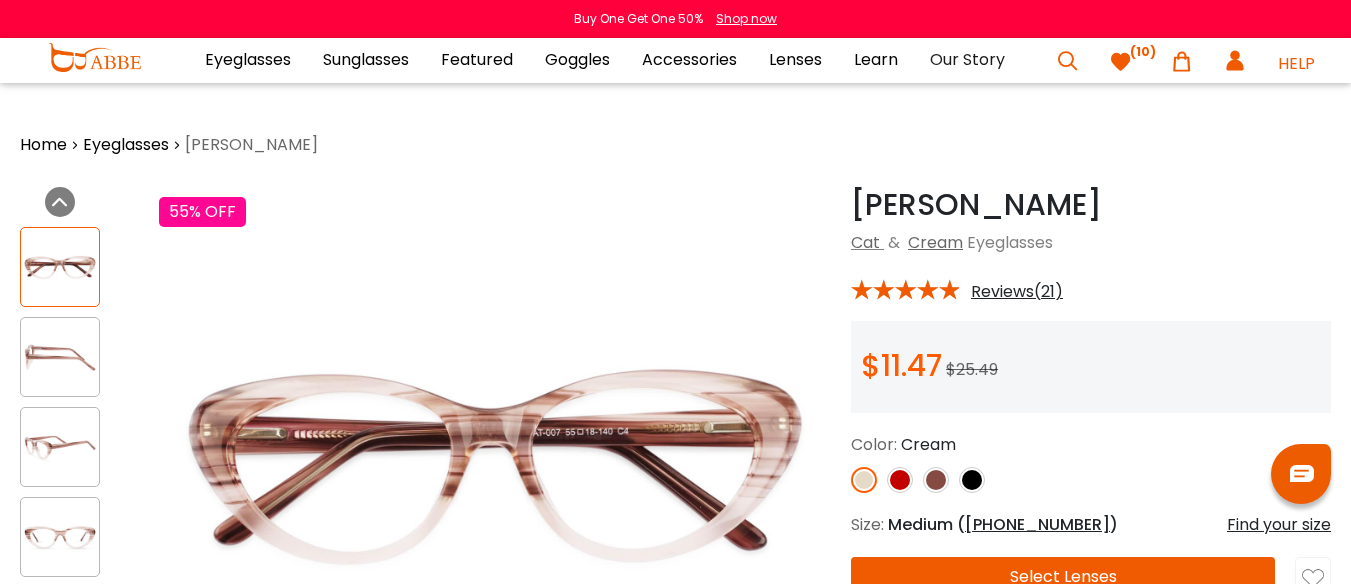 click at bounding box center (936, 480) 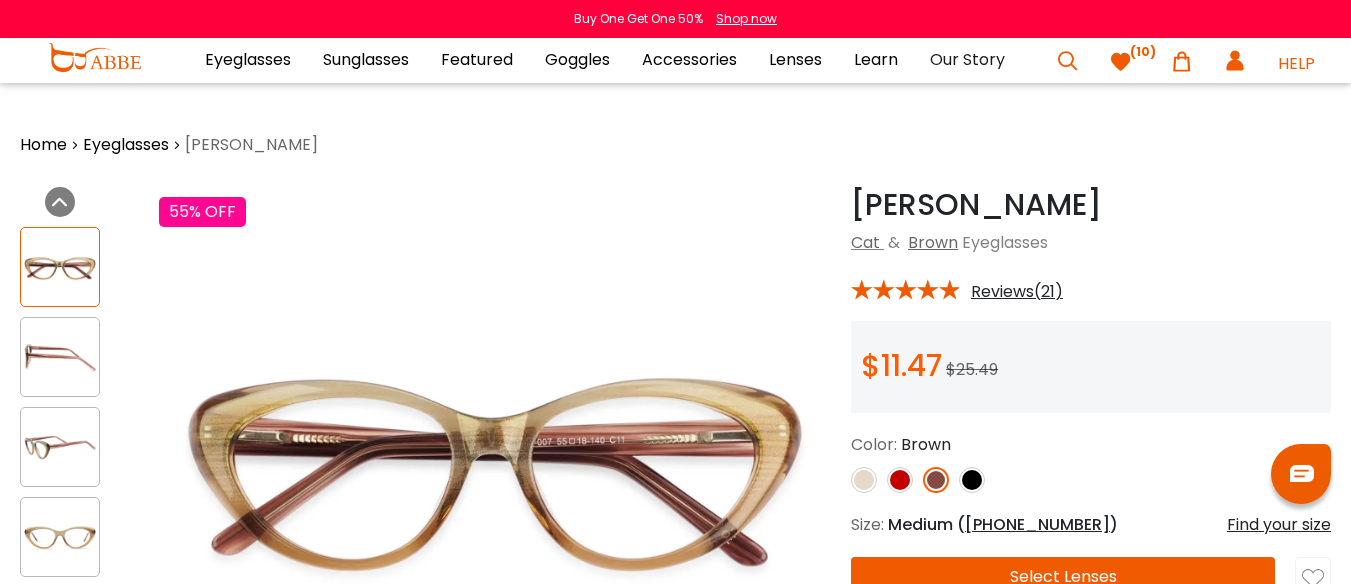 click at bounding box center [972, 480] 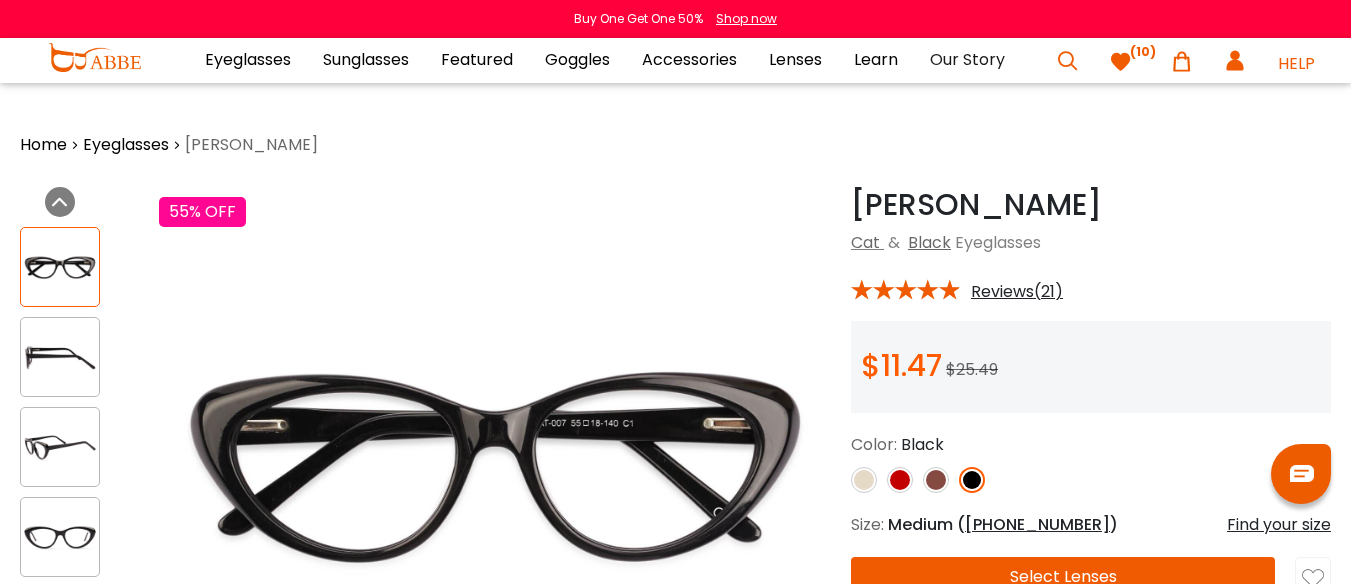 click at bounding box center (936, 480) 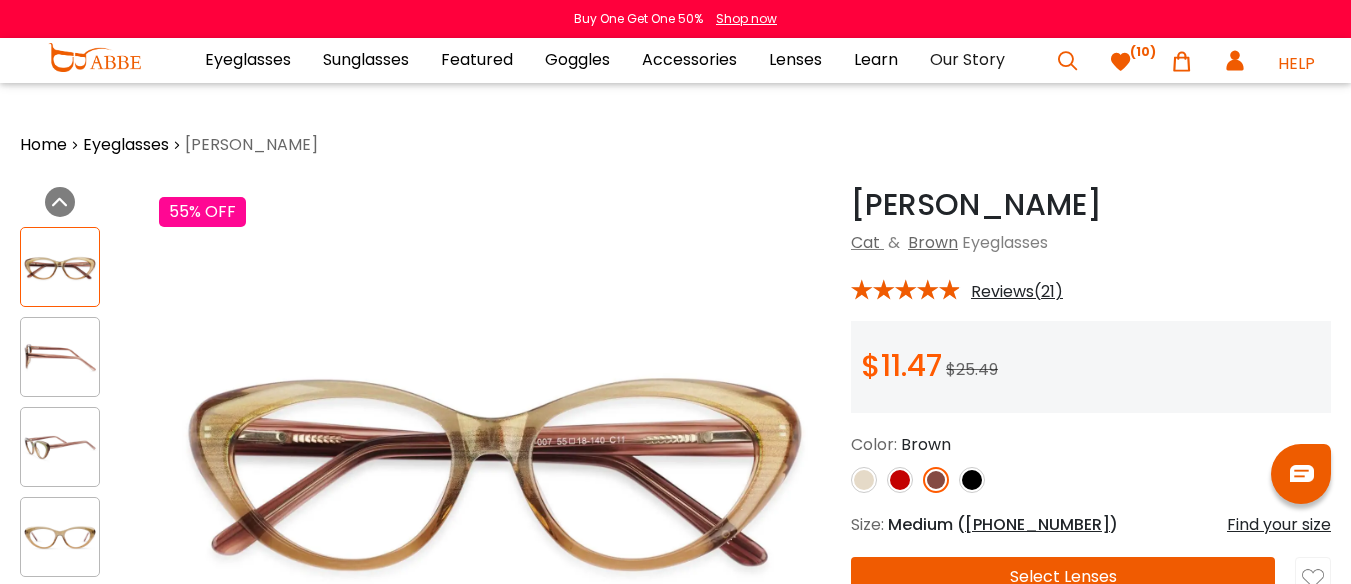 click at bounding box center [900, 480] 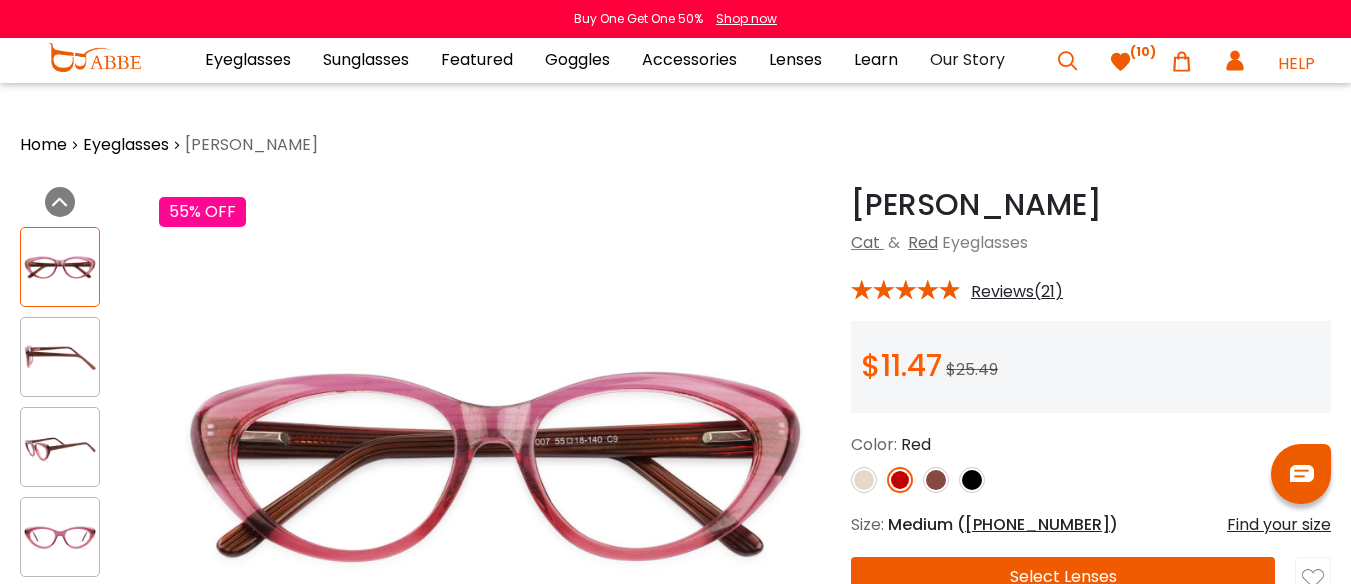 click at bounding box center [864, 480] 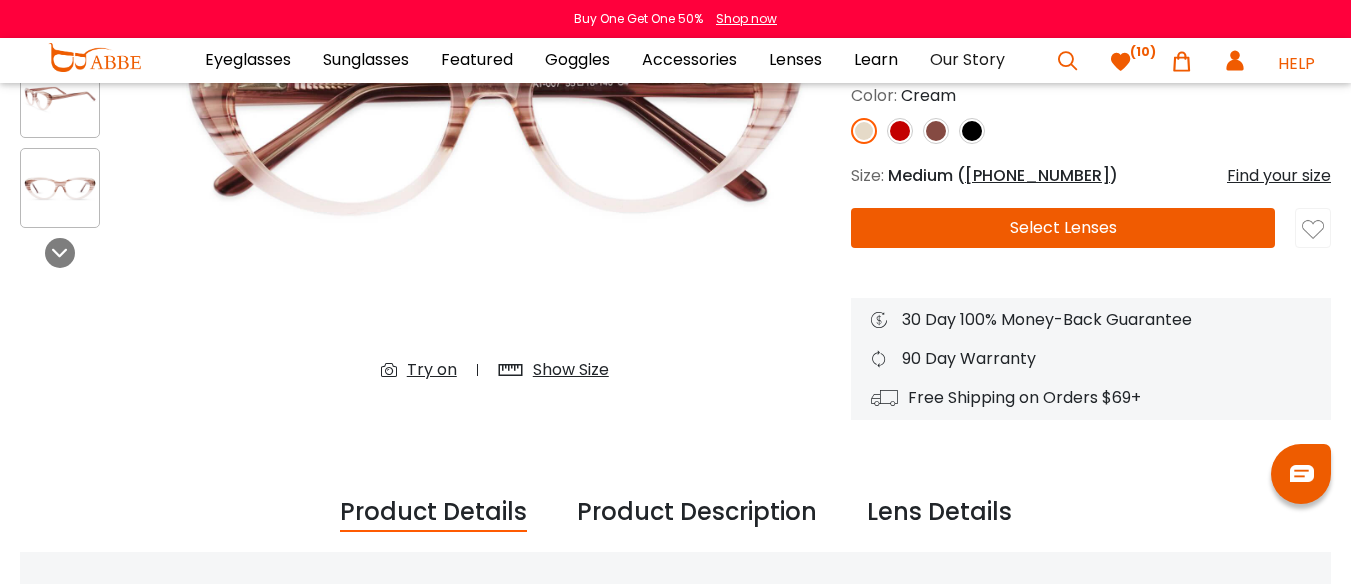 scroll, scrollTop: 300, scrollLeft: 0, axis: vertical 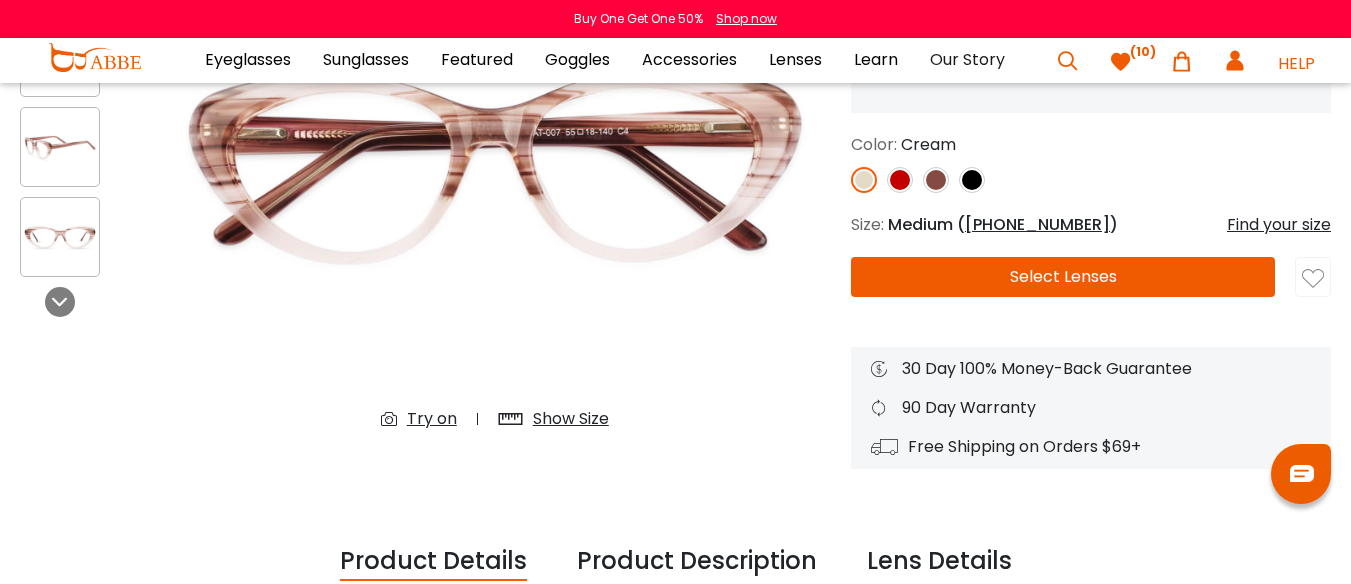 click at bounding box center [1313, 279] 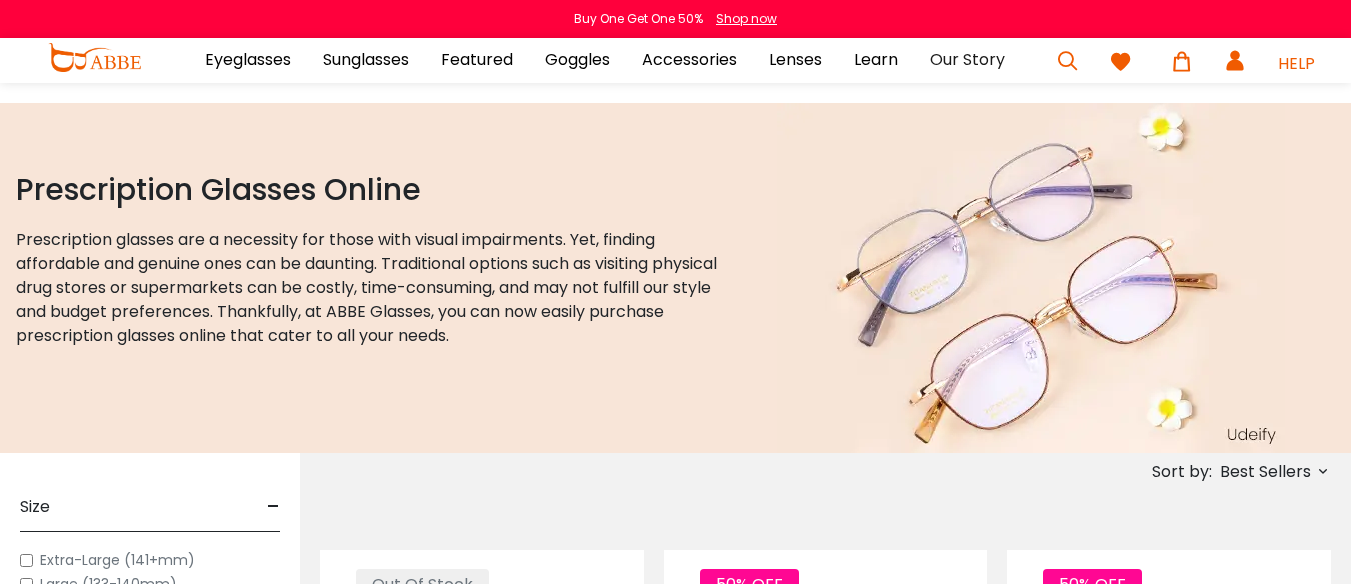 scroll, scrollTop: 0, scrollLeft: 0, axis: both 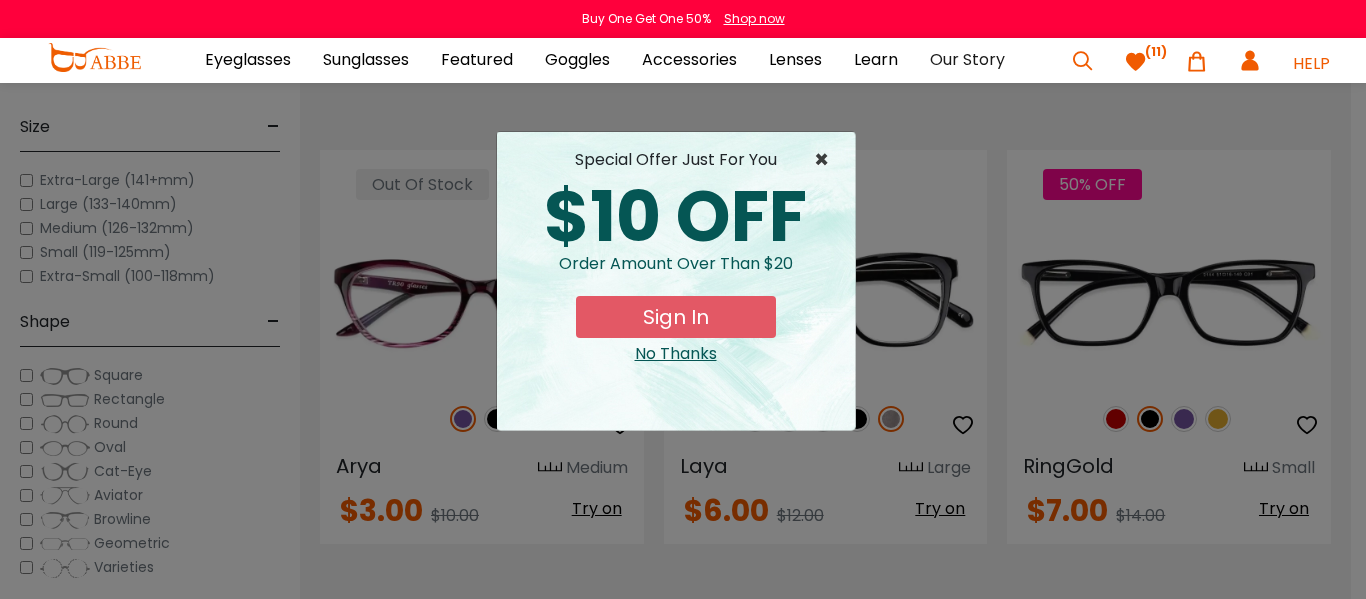 click on "×" at bounding box center (826, 160) 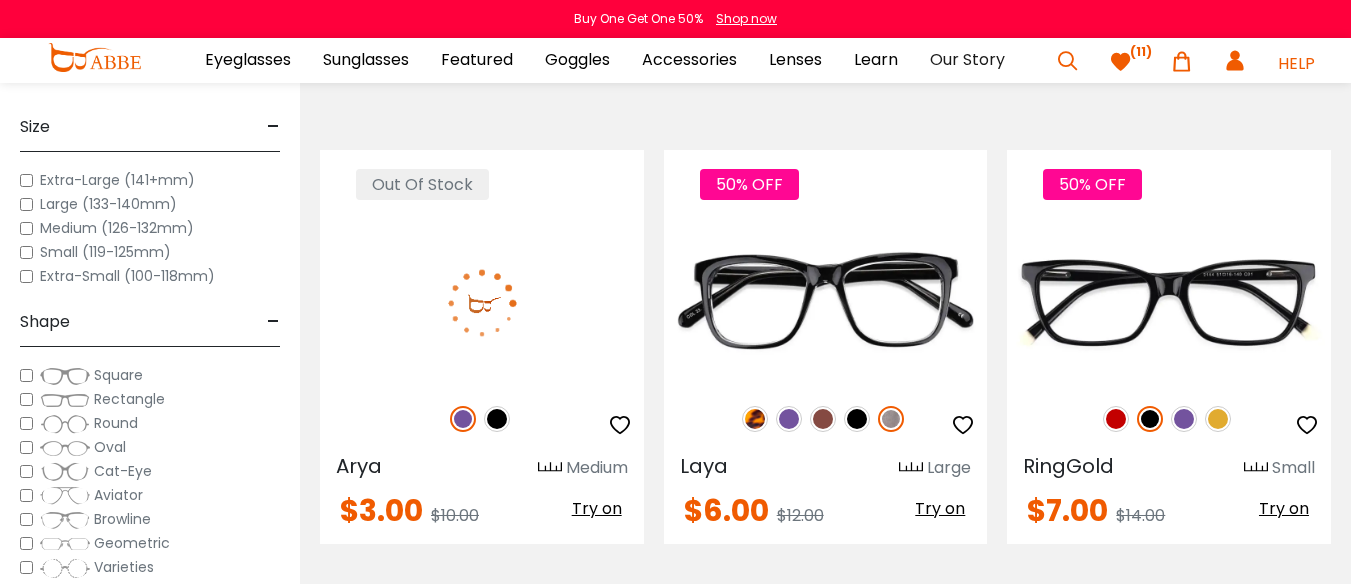 click at bounding box center [497, 419] 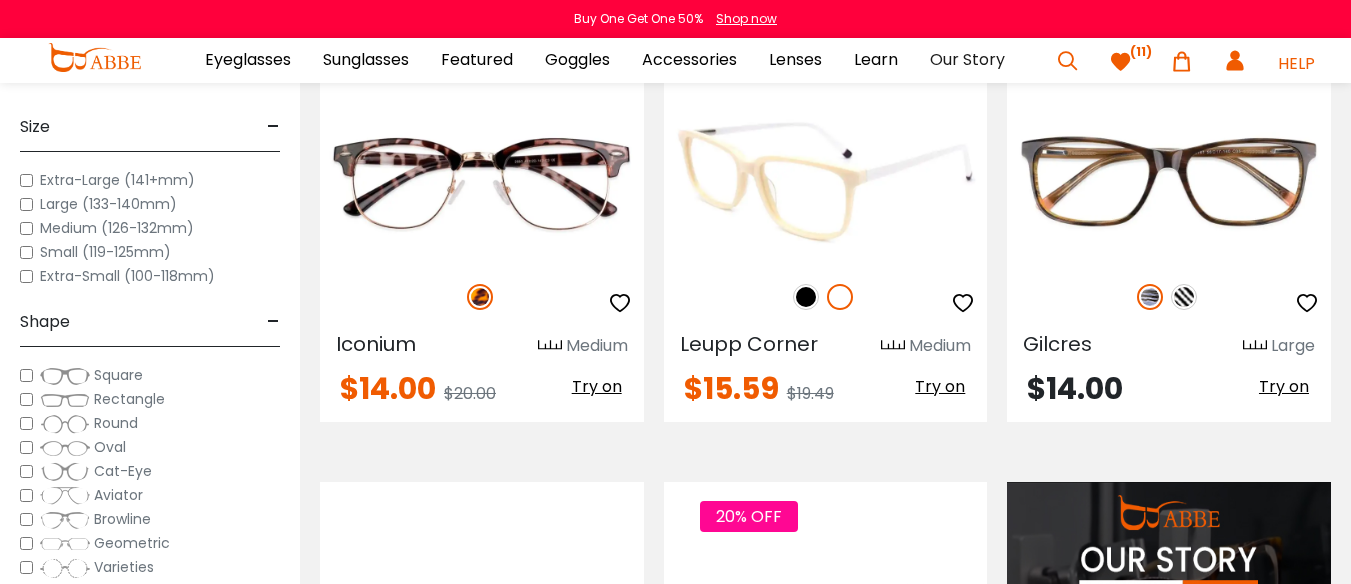 scroll, scrollTop: 1500, scrollLeft: 0, axis: vertical 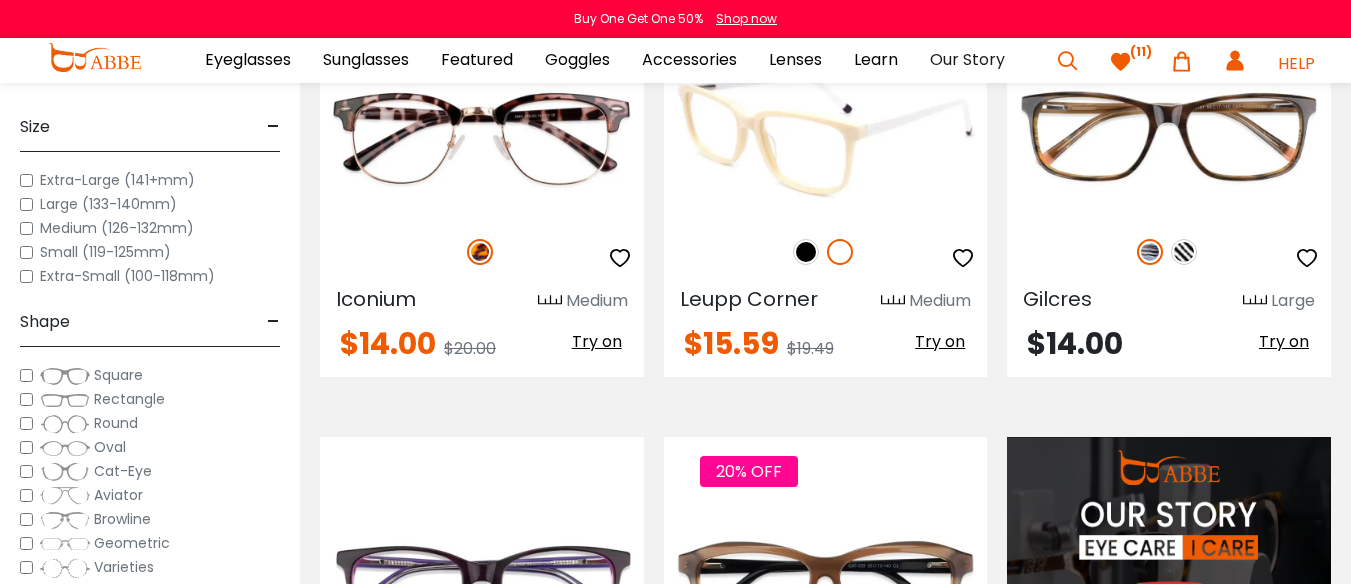 click at bounding box center [806, 252] 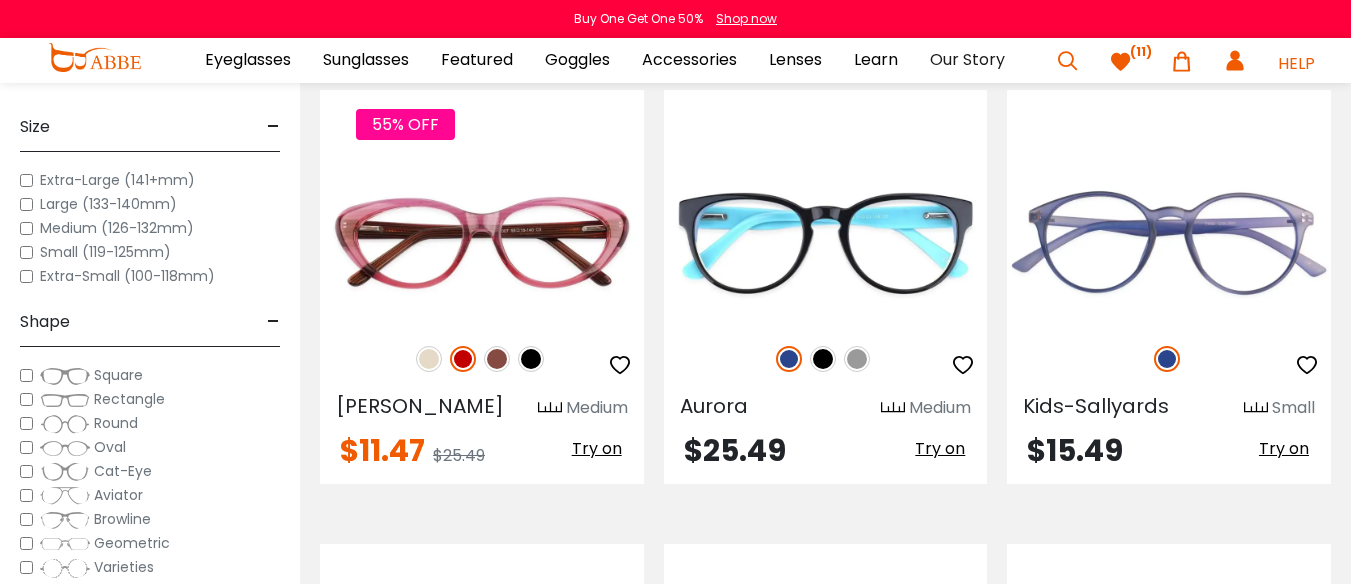 scroll, scrollTop: 2400, scrollLeft: 0, axis: vertical 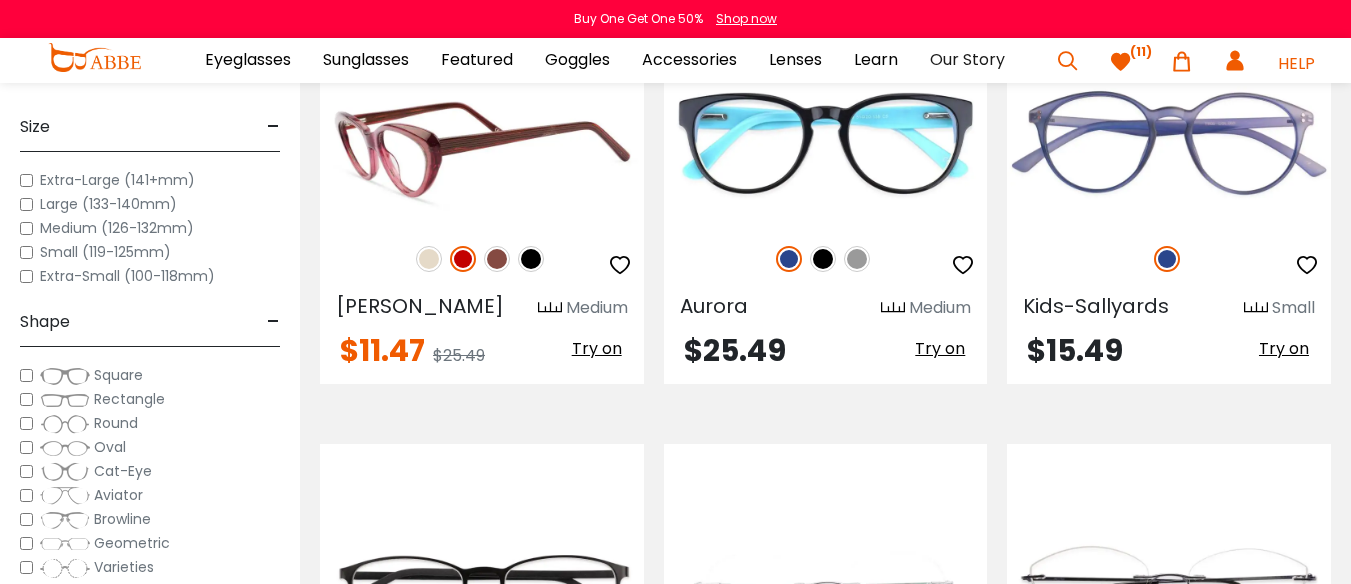 click at bounding box center [429, 259] 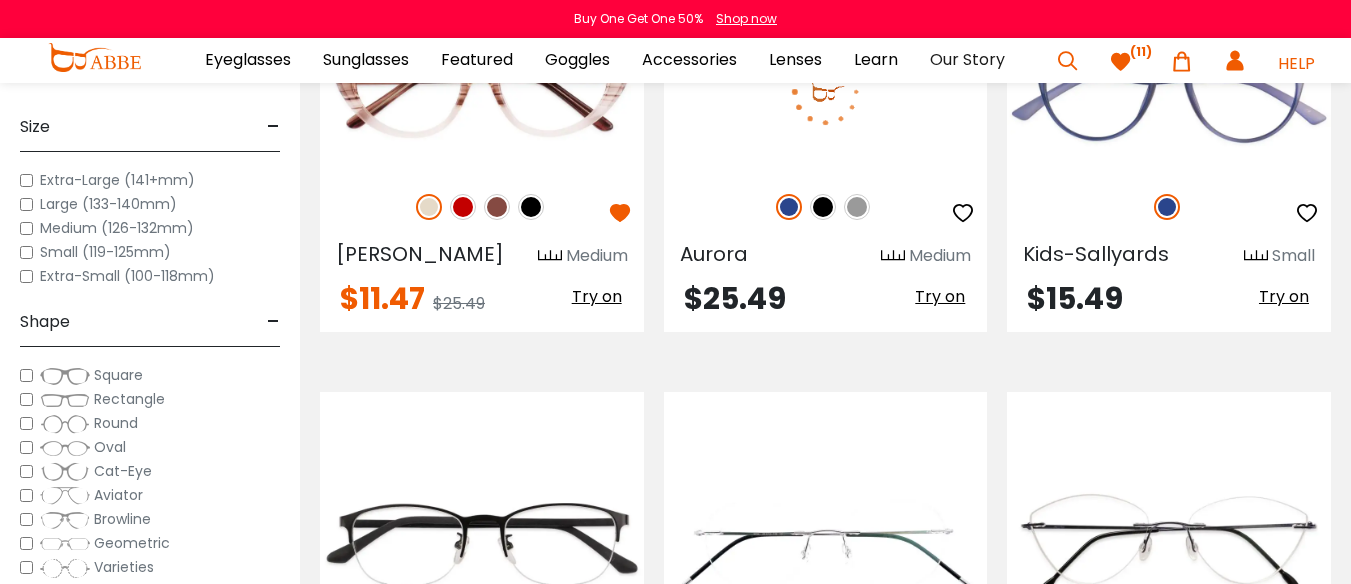 scroll, scrollTop: 2500, scrollLeft: 0, axis: vertical 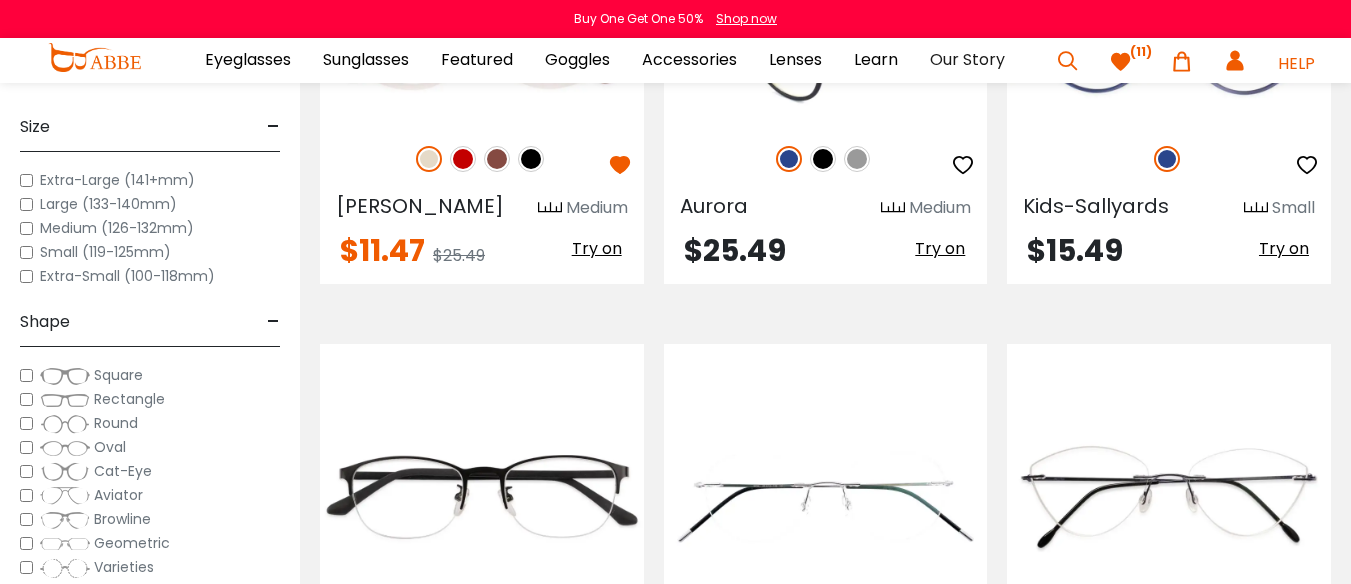 click at bounding box center (857, 159) 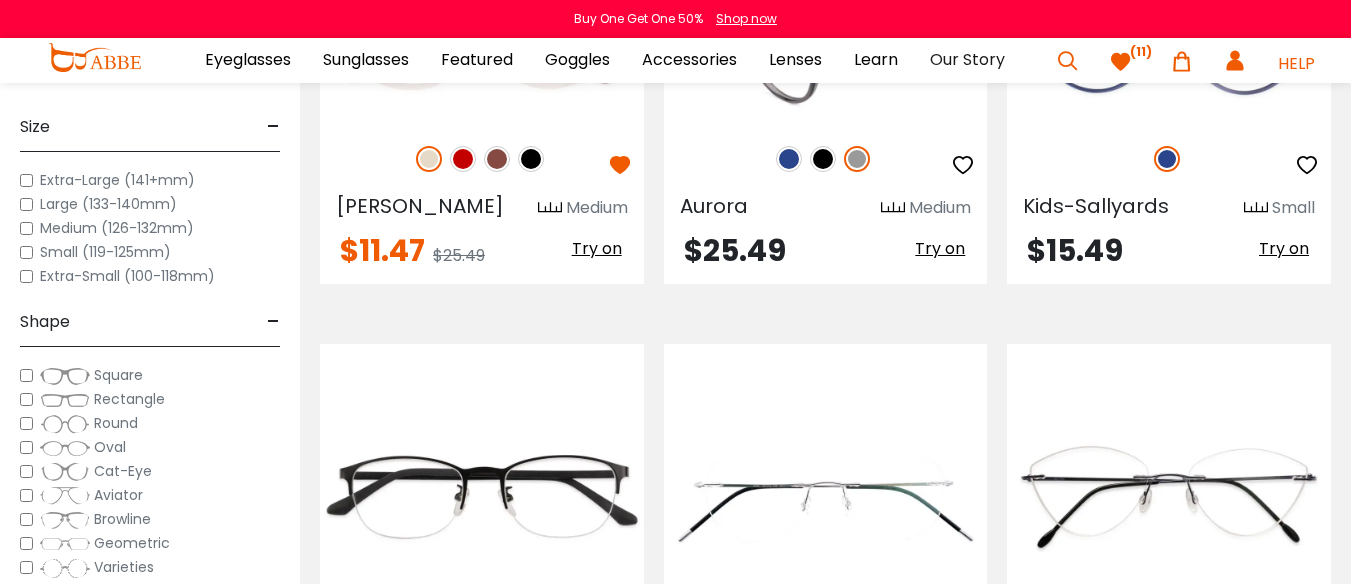 click at bounding box center (823, 159) 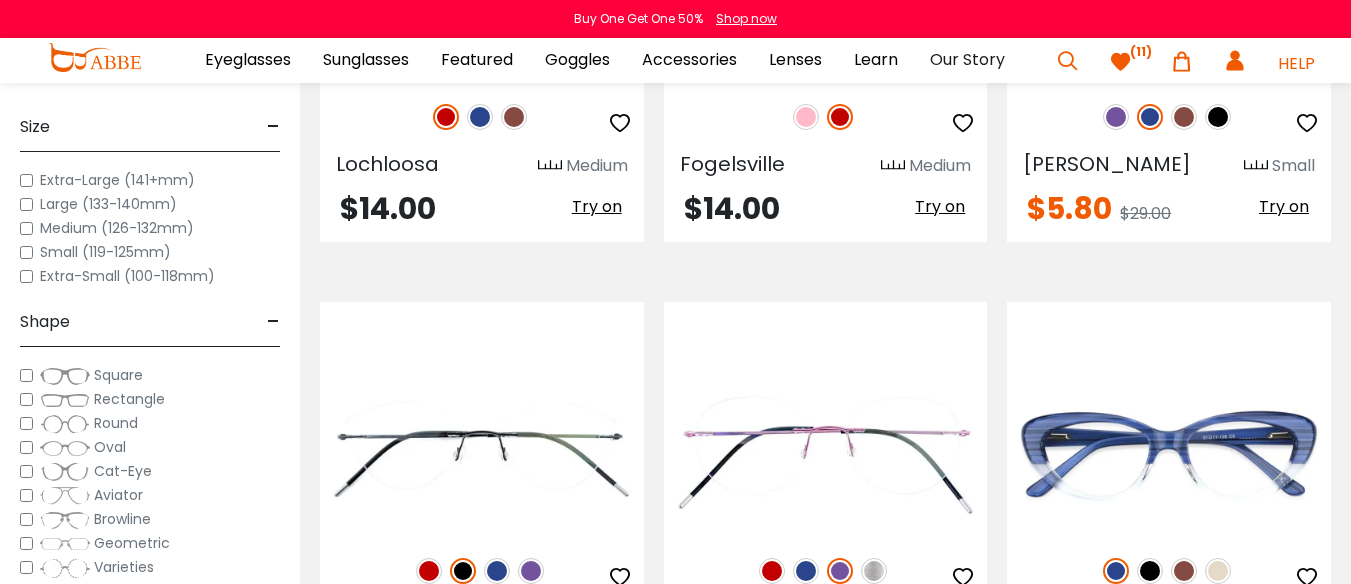 scroll, scrollTop: 3500, scrollLeft: 0, axis: vertical 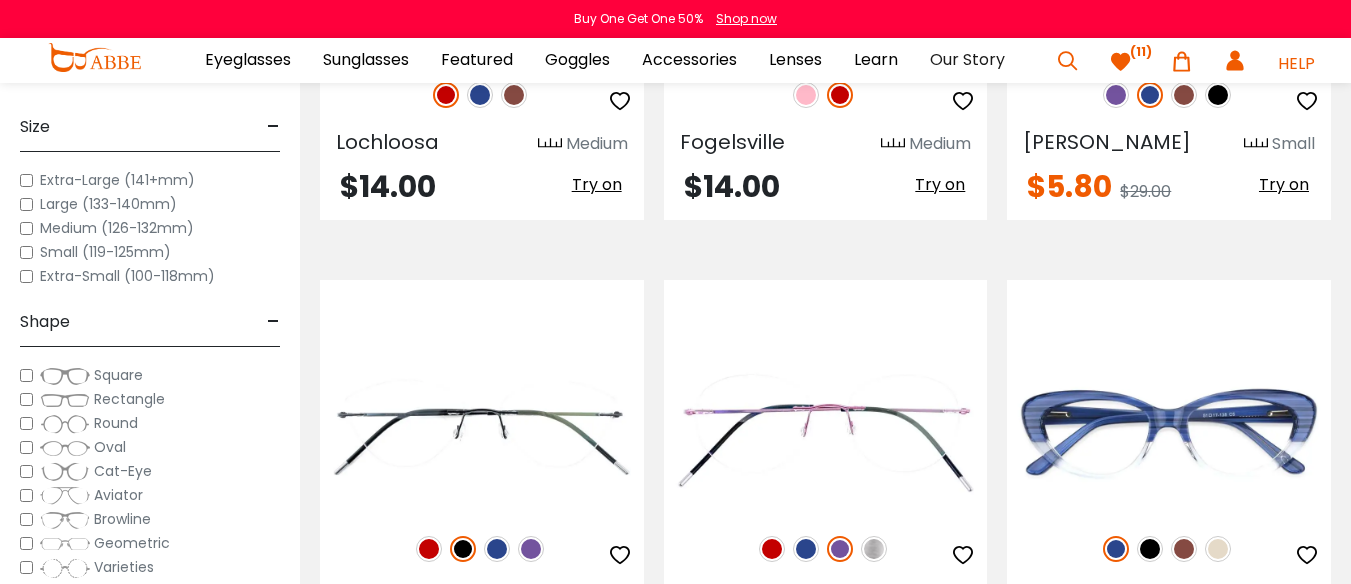 click at bounding box center (1218, 95) 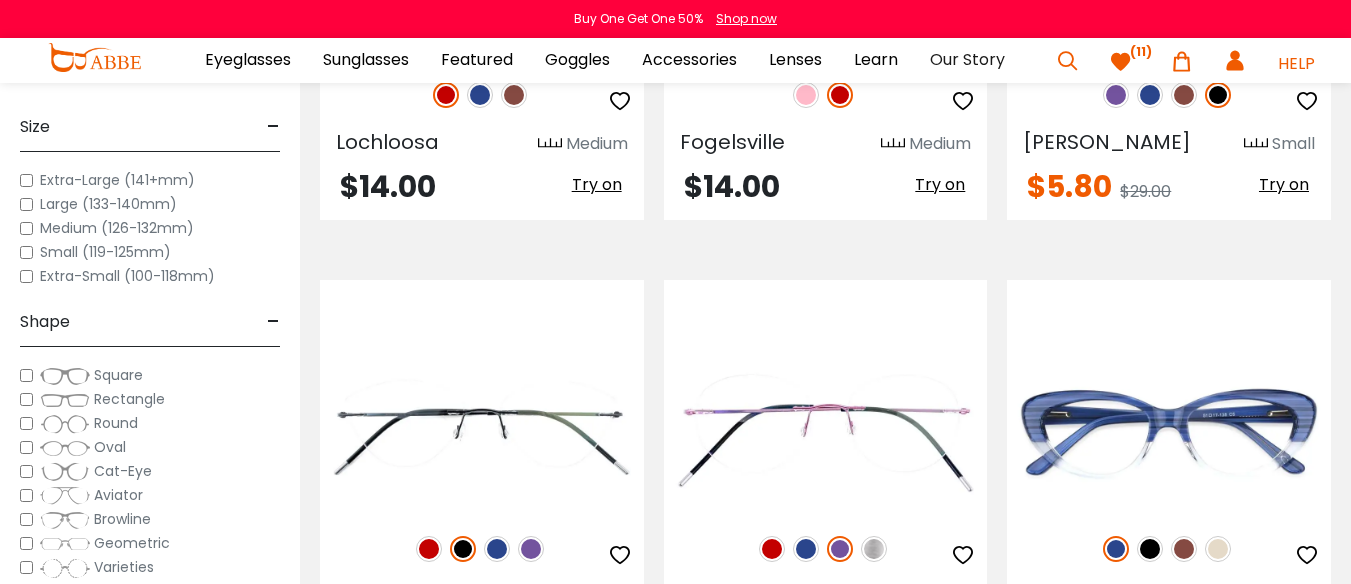 click at bounding box center [1184, 95] 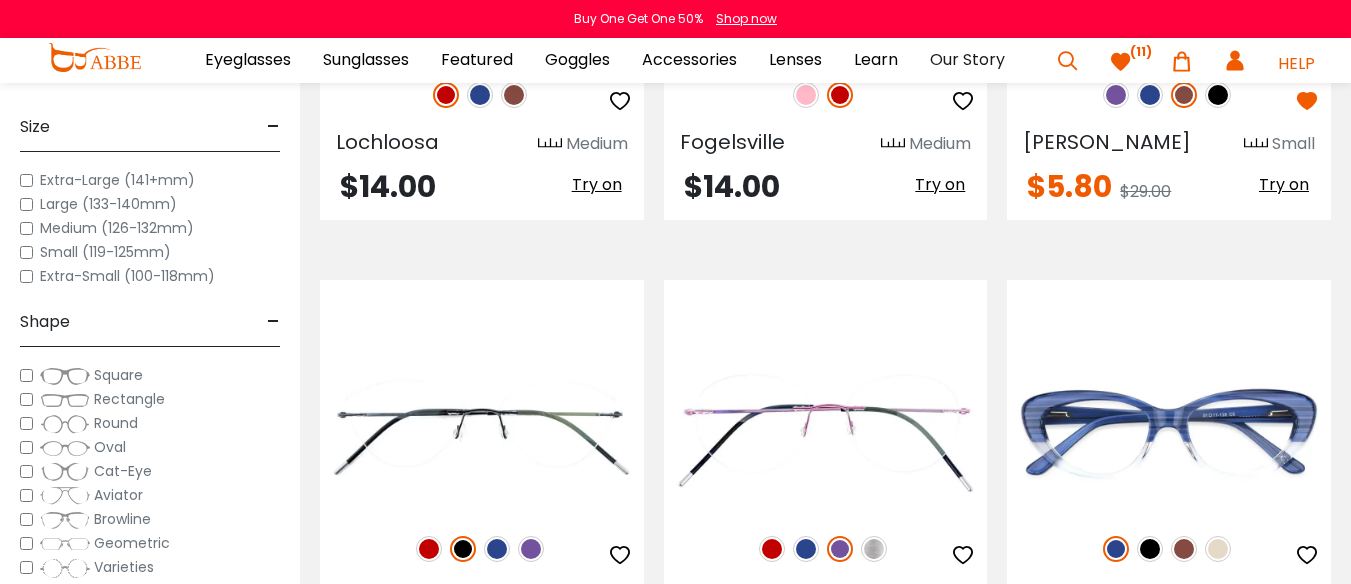 click at bounding box center (1150, 95) 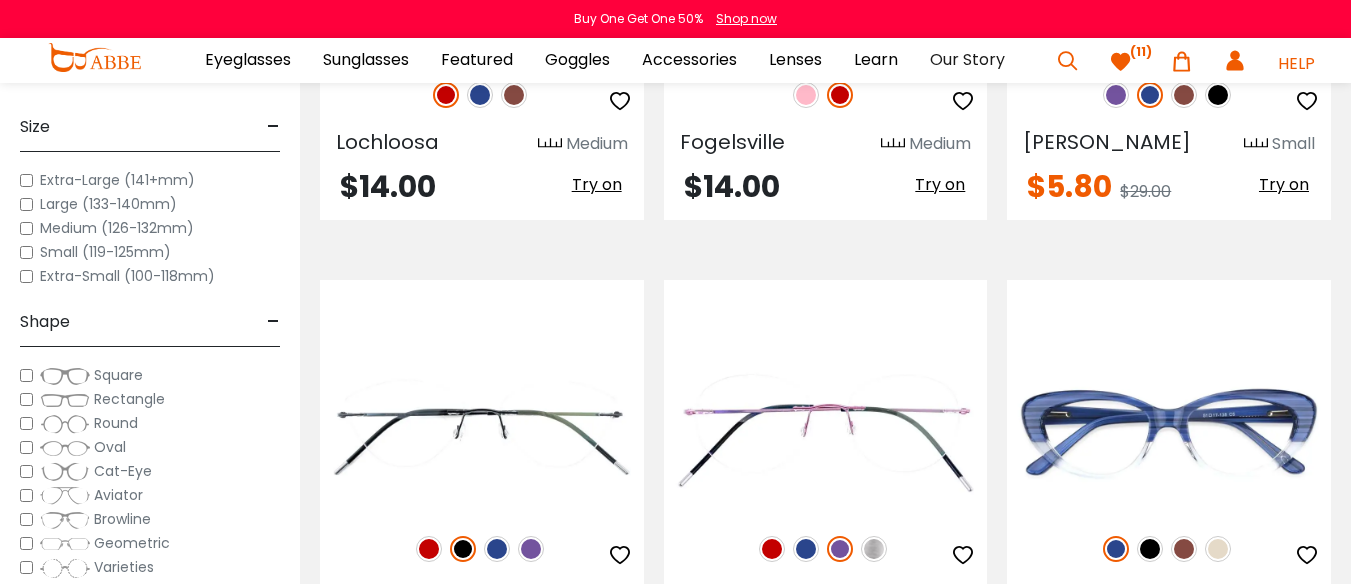 click at bounding box center [1169, -21] 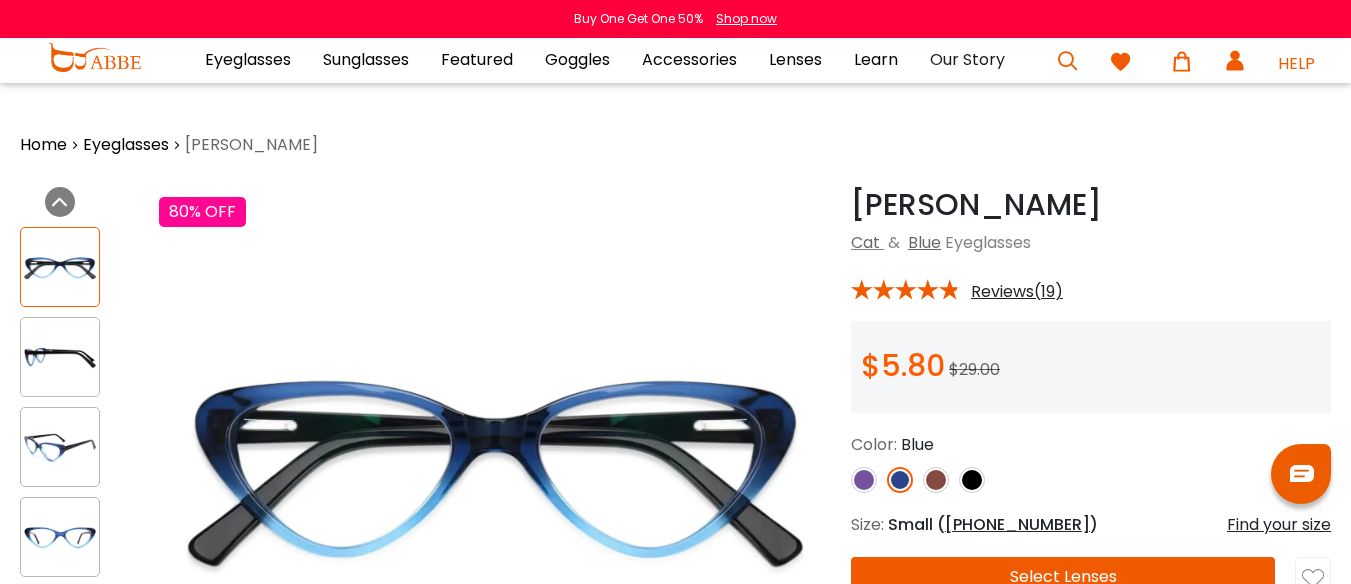 scroll, scrollTop: 0, scrollLeft: 0, axis: both 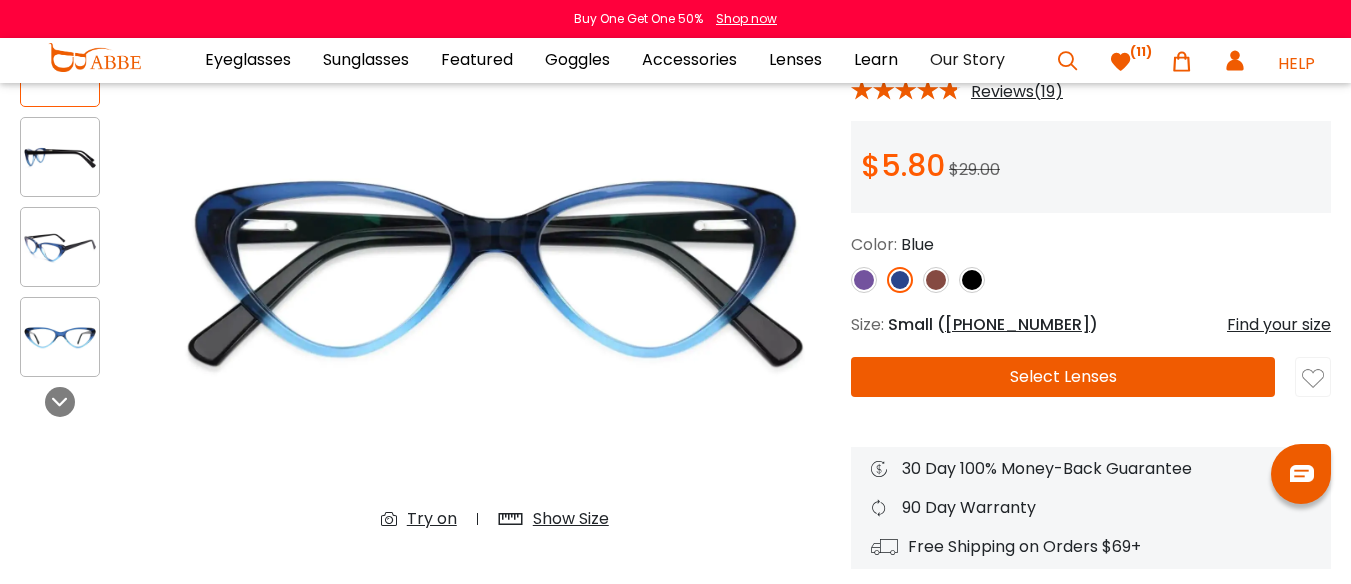 click at bounding box center [864, 280] 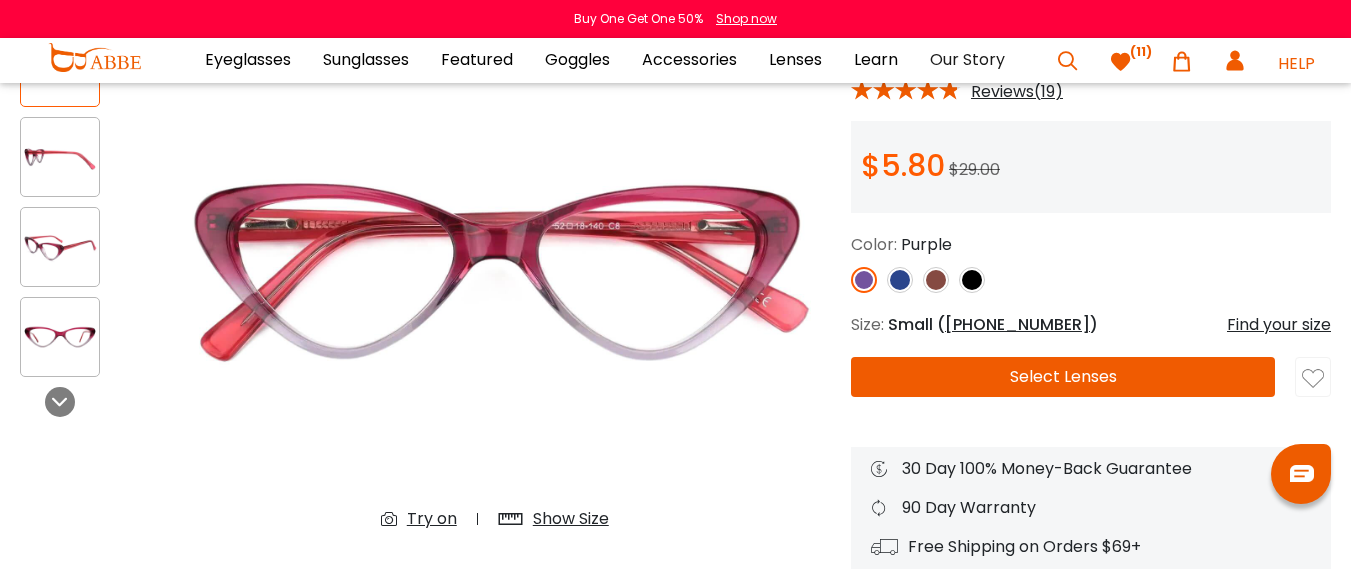 click at bounding box center (900, 280) 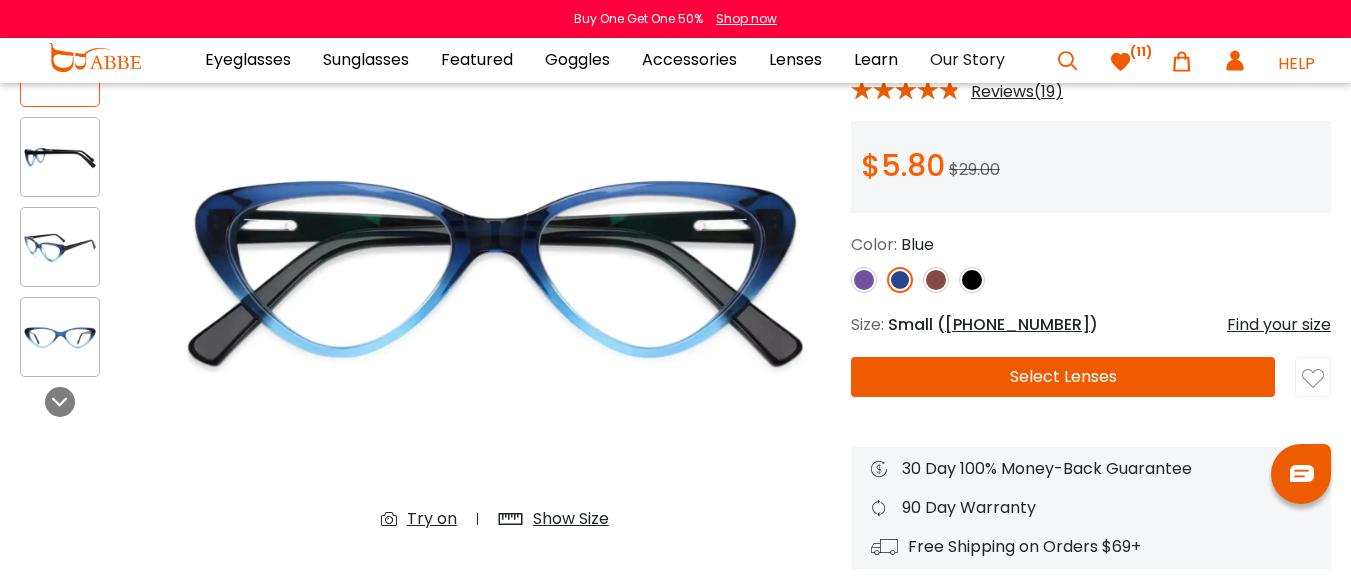 click at bounding box center (936, 280) 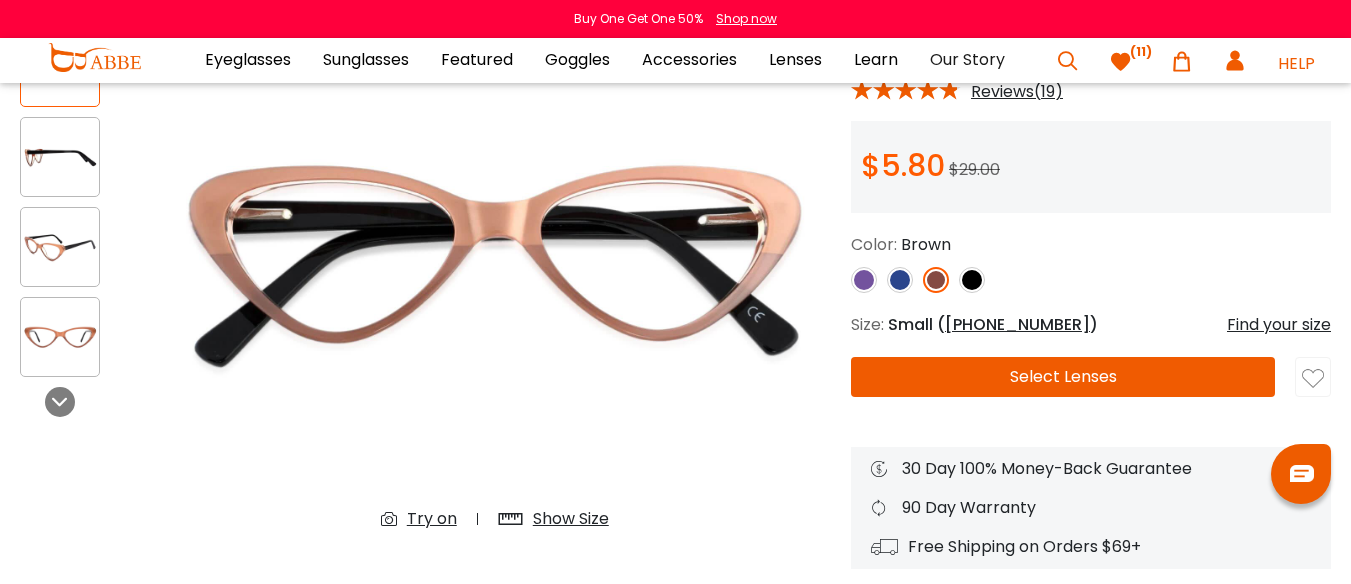 click at bounding box center [972, 280] 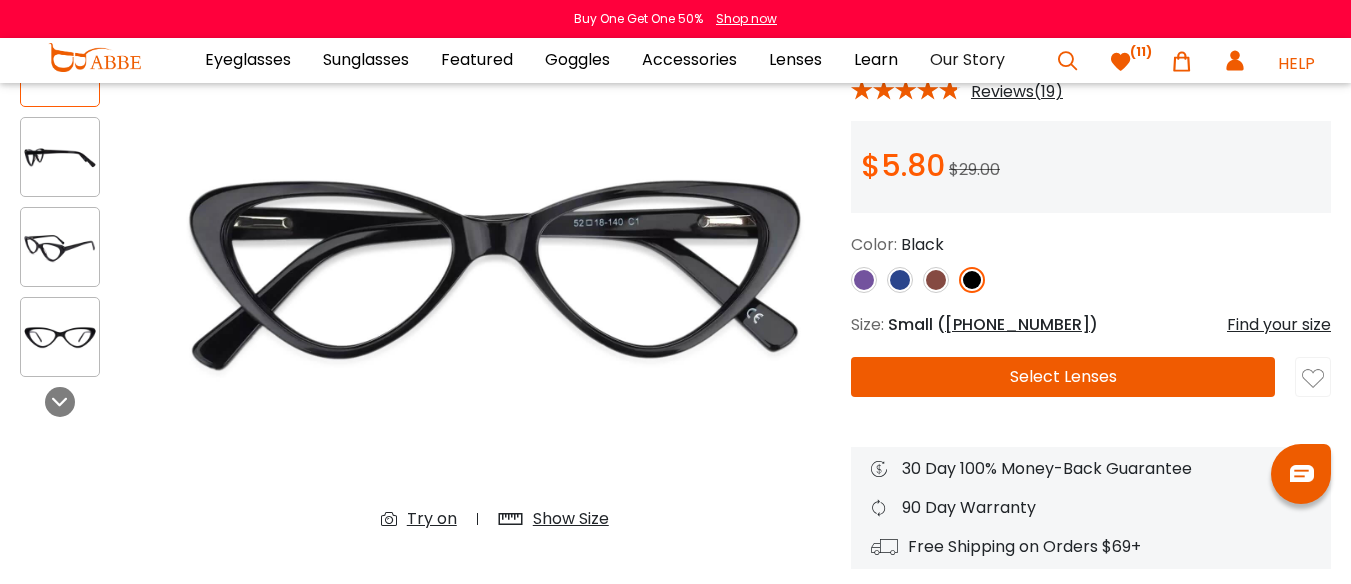 click at bounding box center (936, 280) 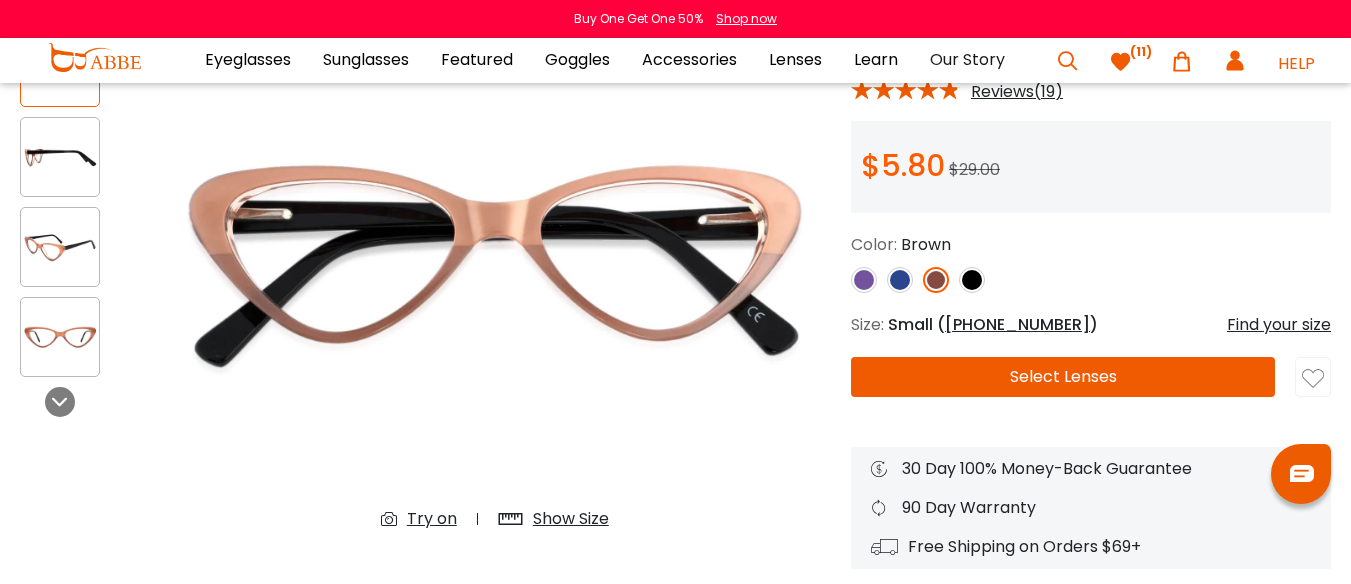 click at bounding box center (1313, 379) 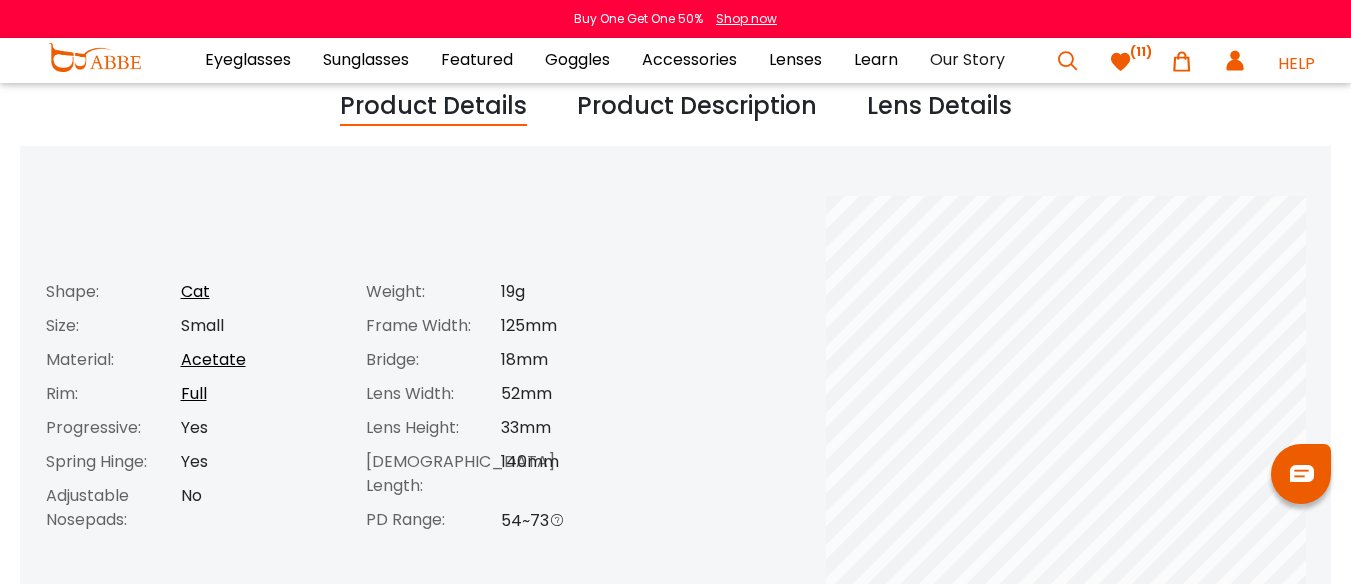 scroll, scrollTop: 800, scrollLeft: 0, axis: vertical 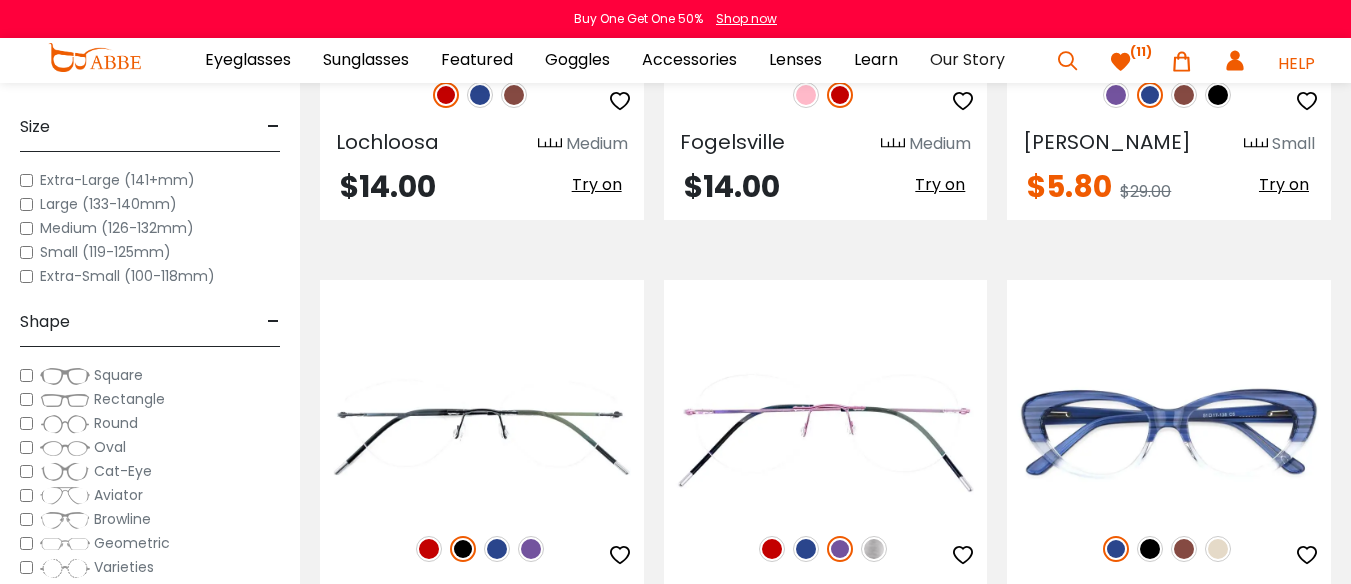 click at bounding box center (806, 95) 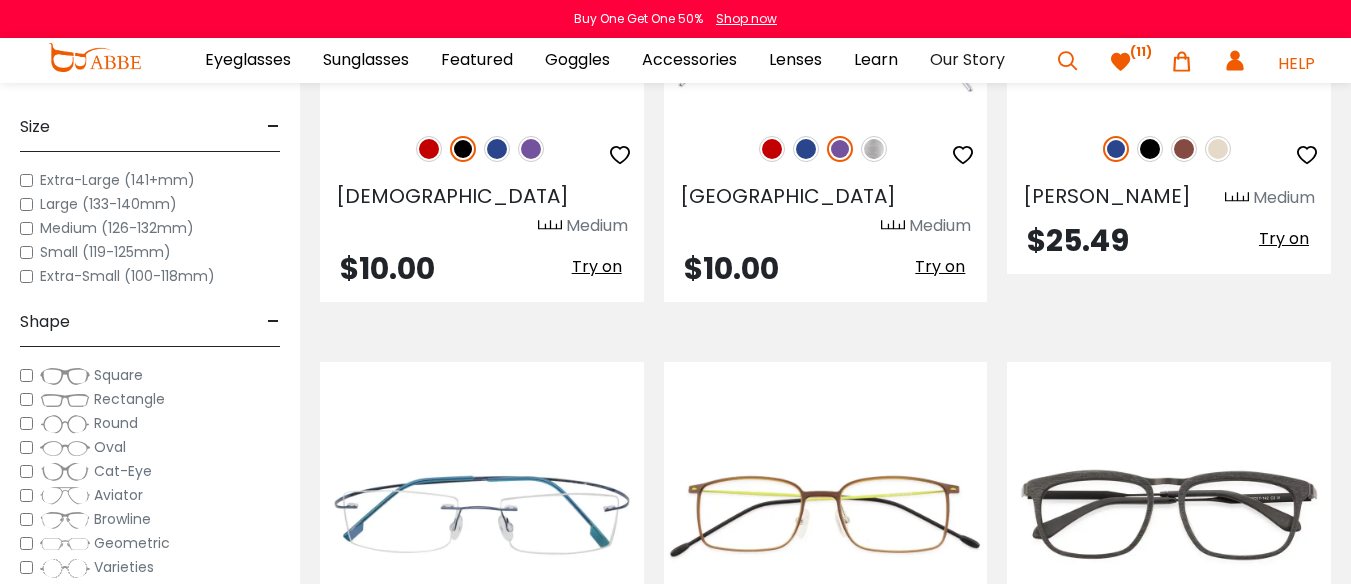 scroll, scrollTop: 4000, scrollLeft: 0, axis: vertical 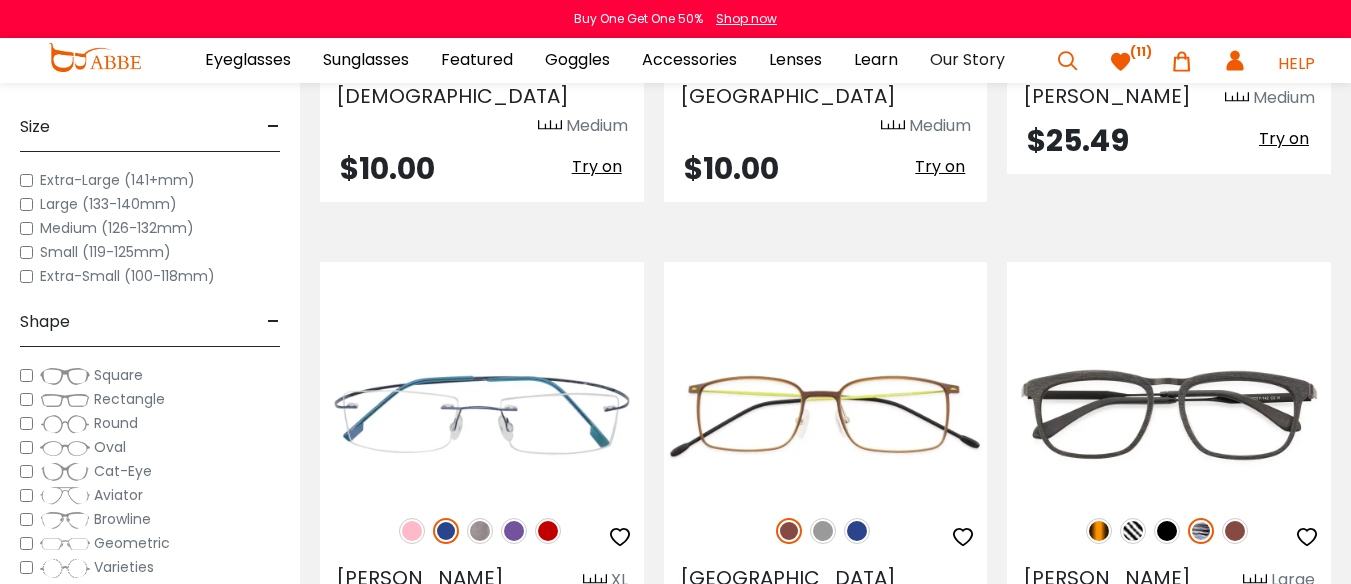click at bounding box center [1218, 49] 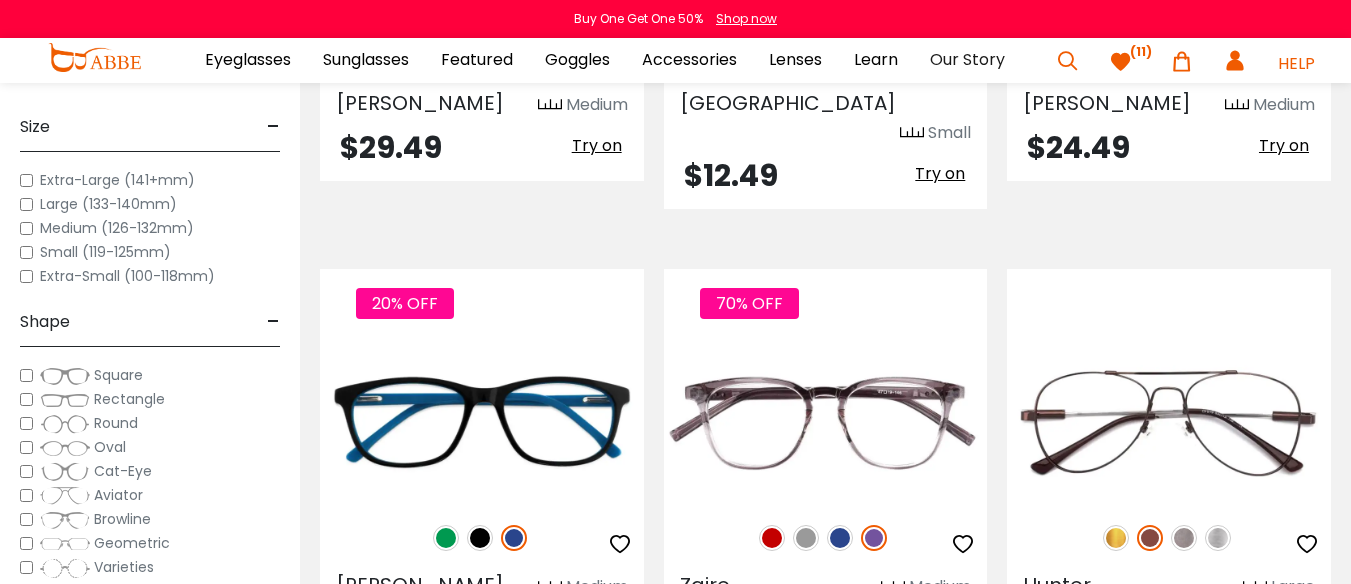 scroll, scrollTop: 5000, scrollLeft: 0, axis: vertical 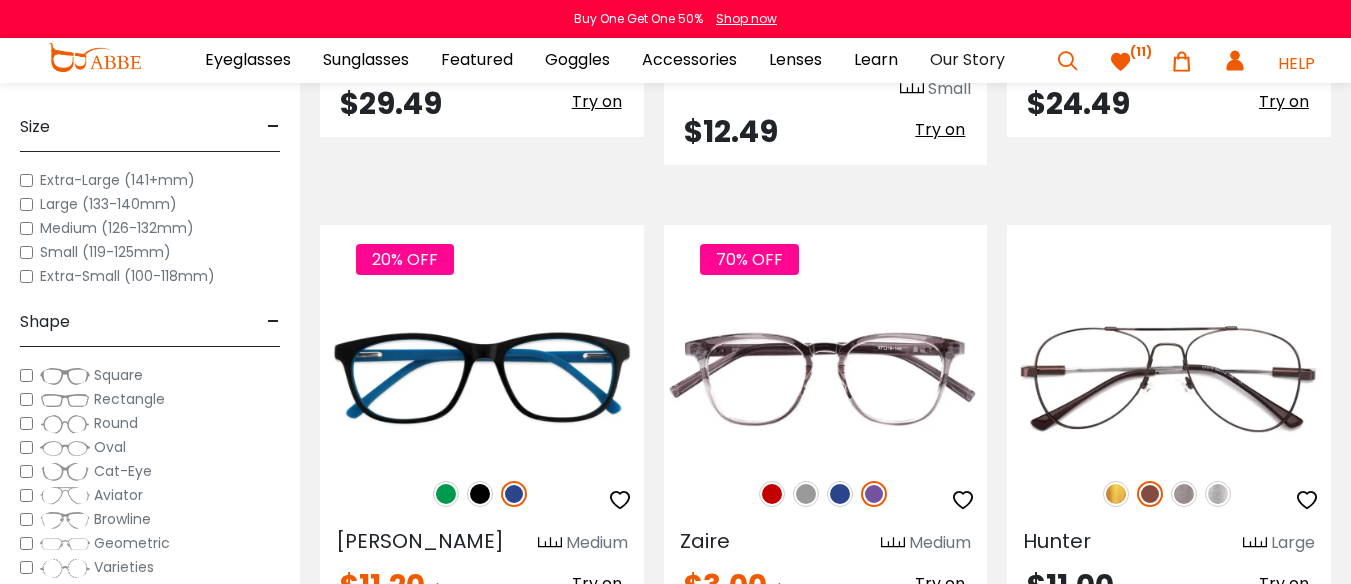 click at bounding box center (772, 12) 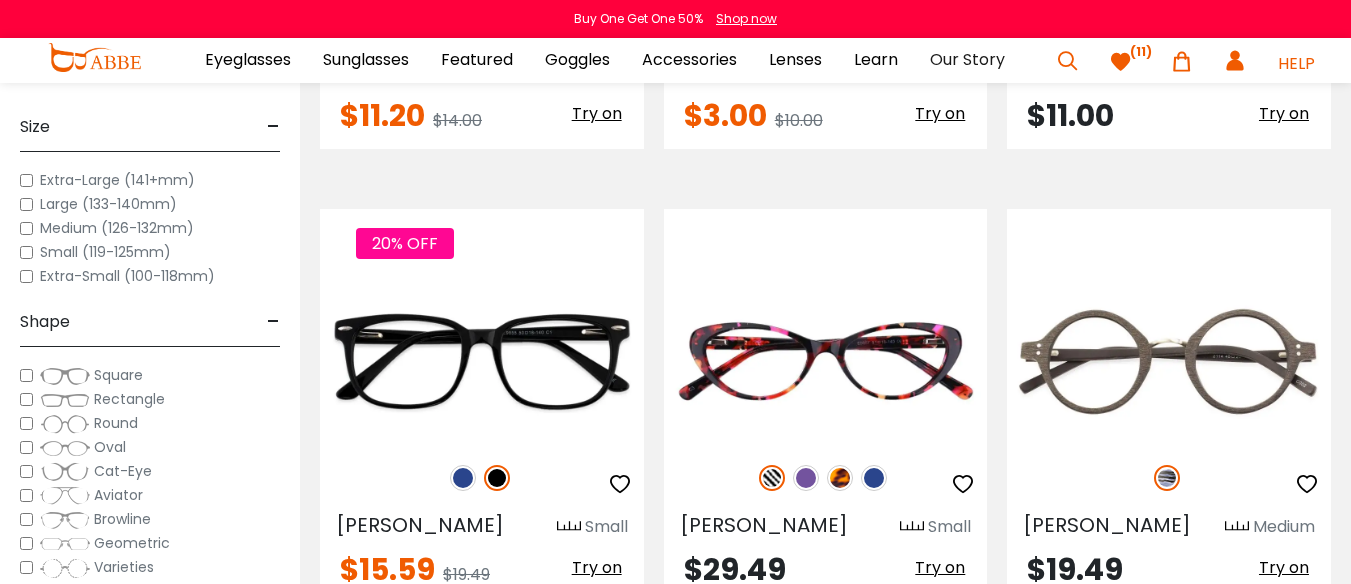 scroll, scrollTop: 5500, scrollLeft: 0, axis: vertical 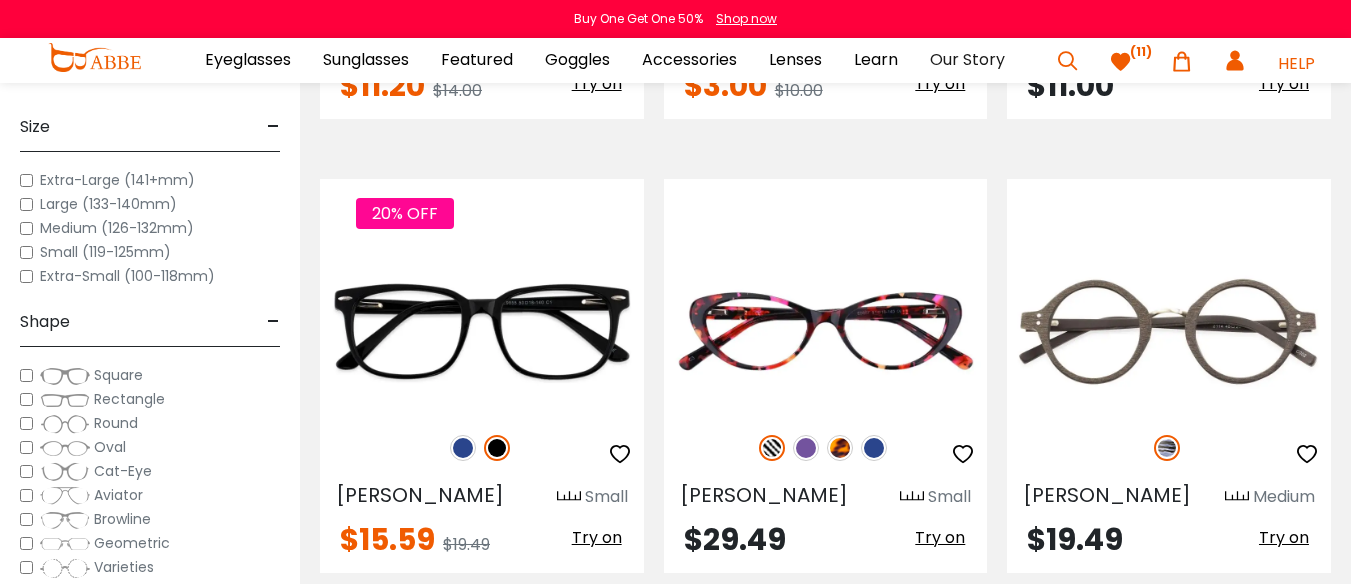 click at bounding box center [840, -6] 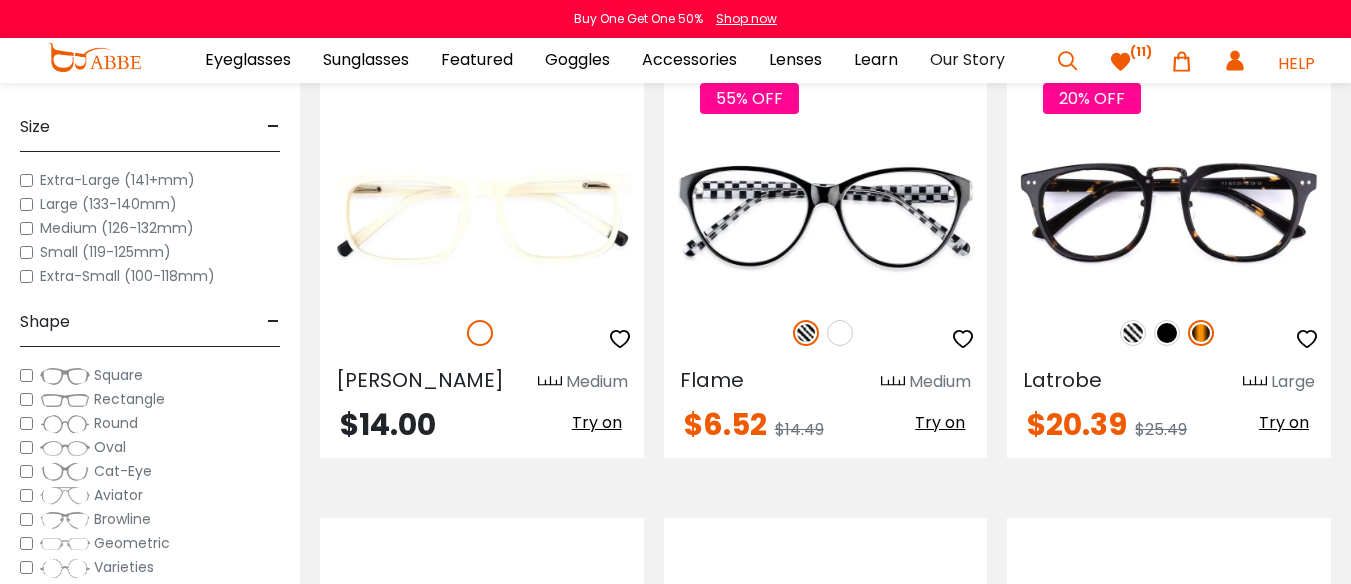 scroll, scrollTop: 6100, scrollLeft: 0, axis: vertical 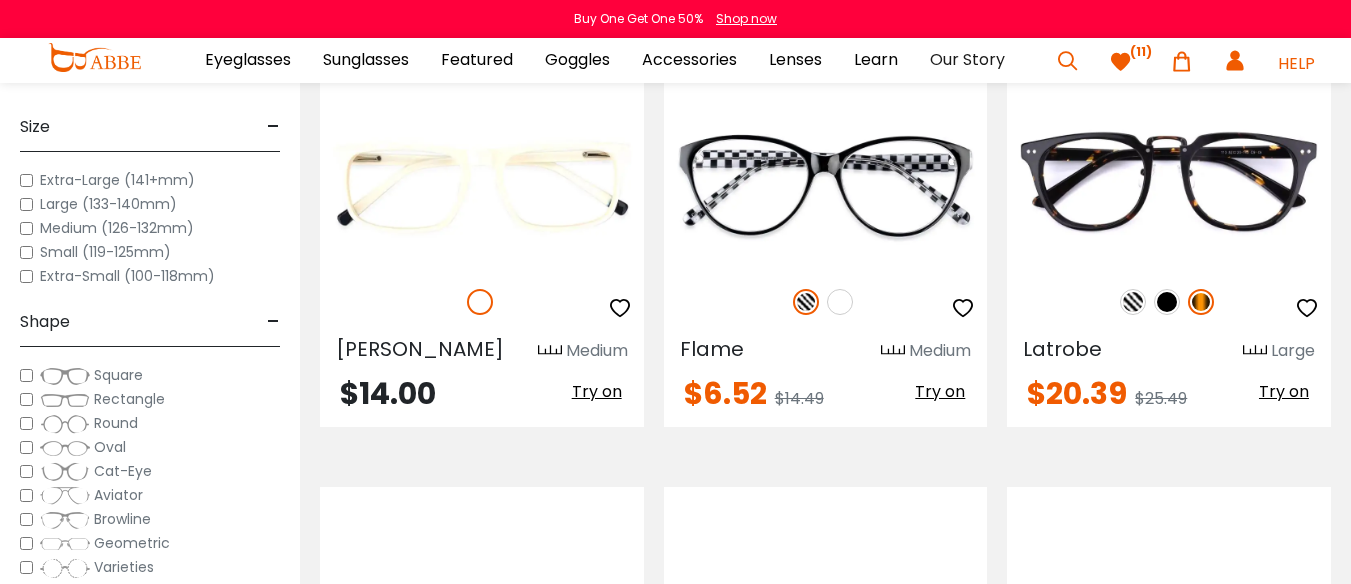 click at bounding box center [806, -152] 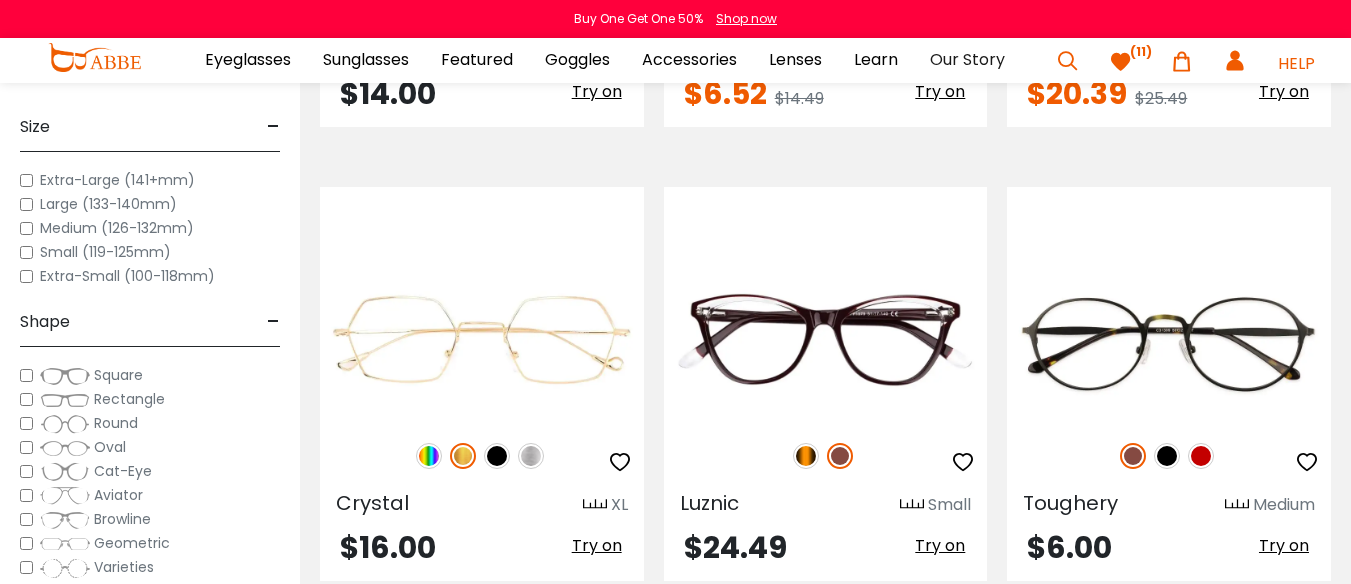 scroll, scrollTop: 6500, scrollLeft: 0, axis: vertical 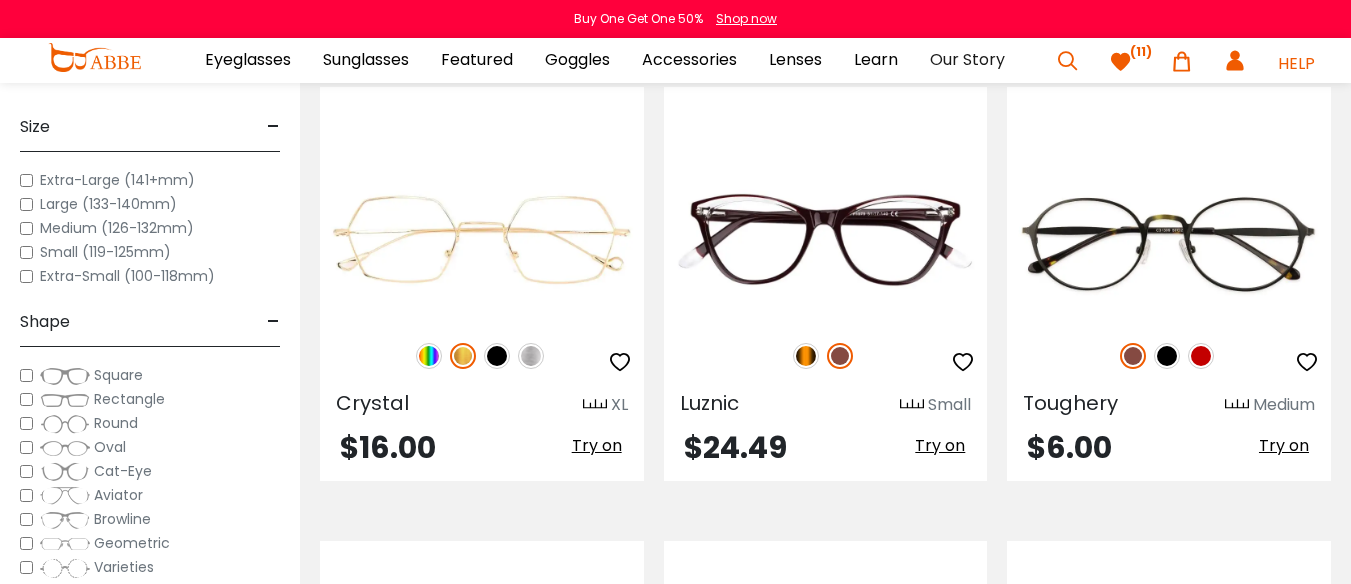 click at bounding box center (480, -98) 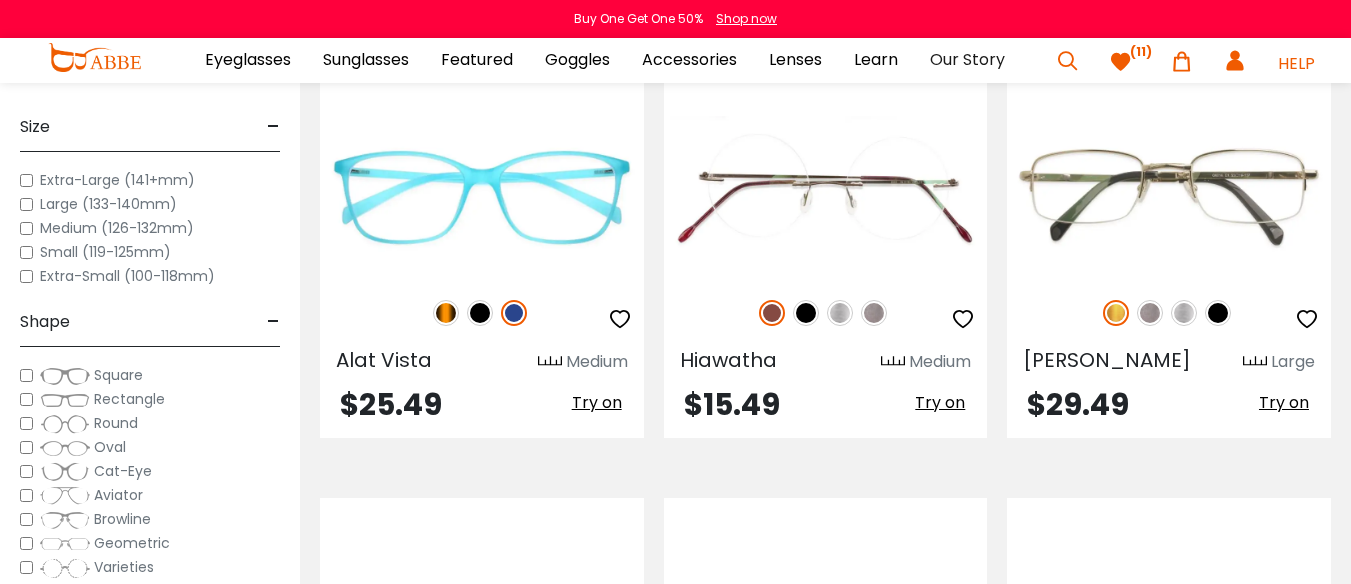 scroll, scrollTop: 7000, scrollLeft: 0, axis: vertical 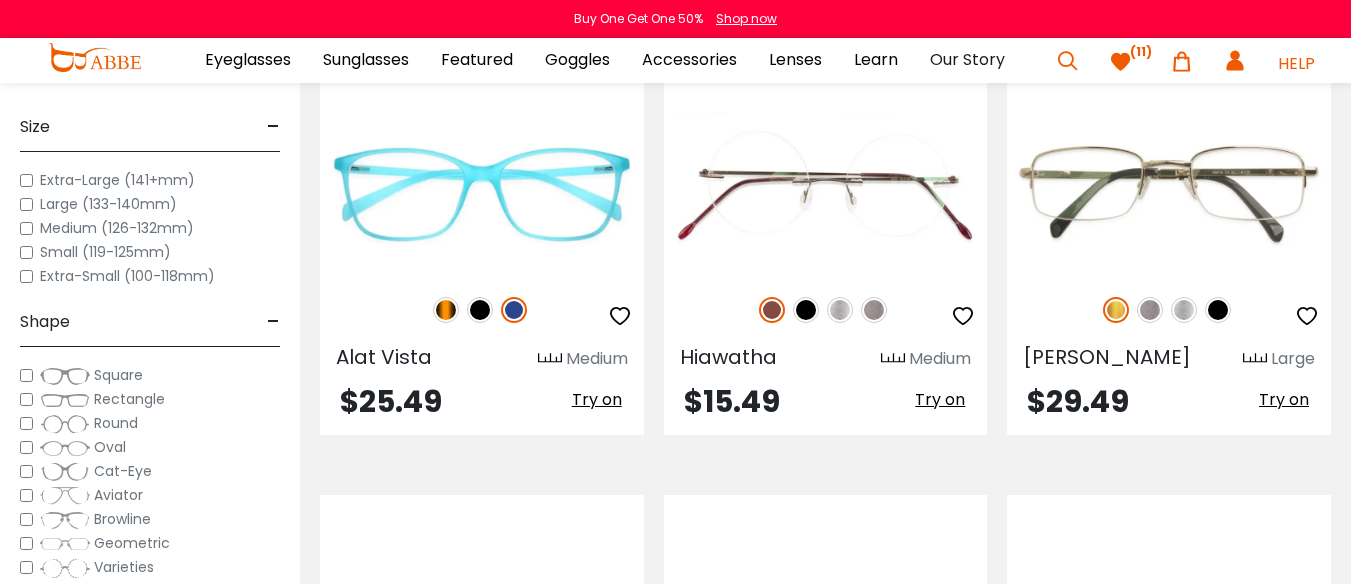 click at bounding box center [806, -144] 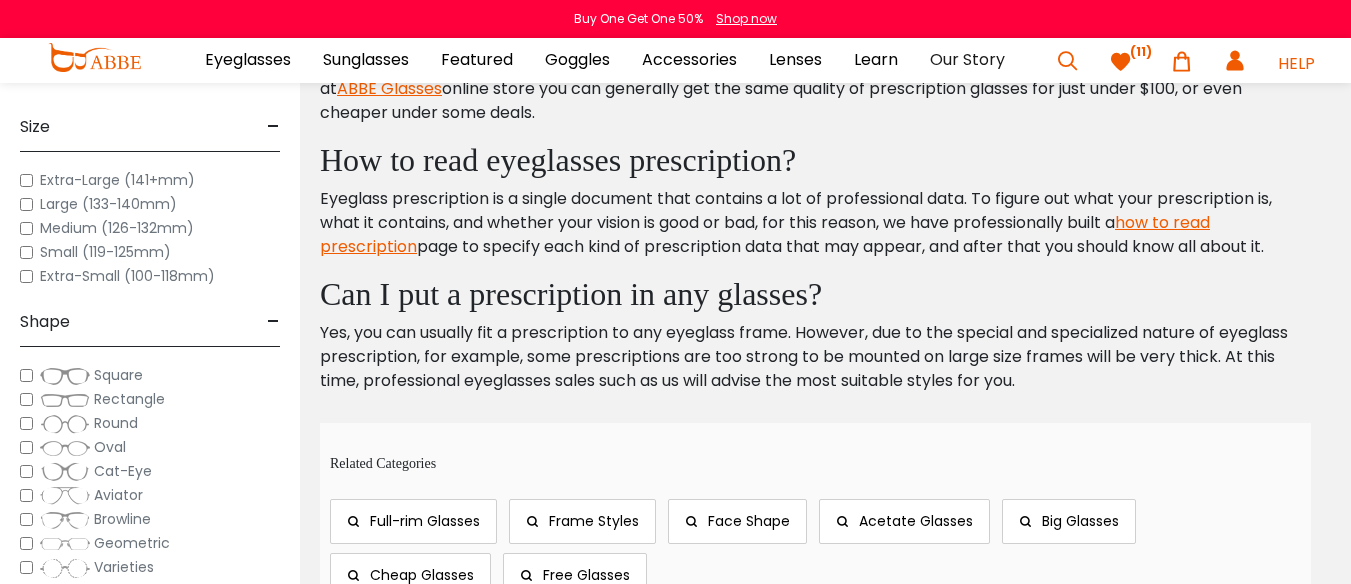 scroll, scrollTop: 10100, scrollLeft: 0, axis: vertical 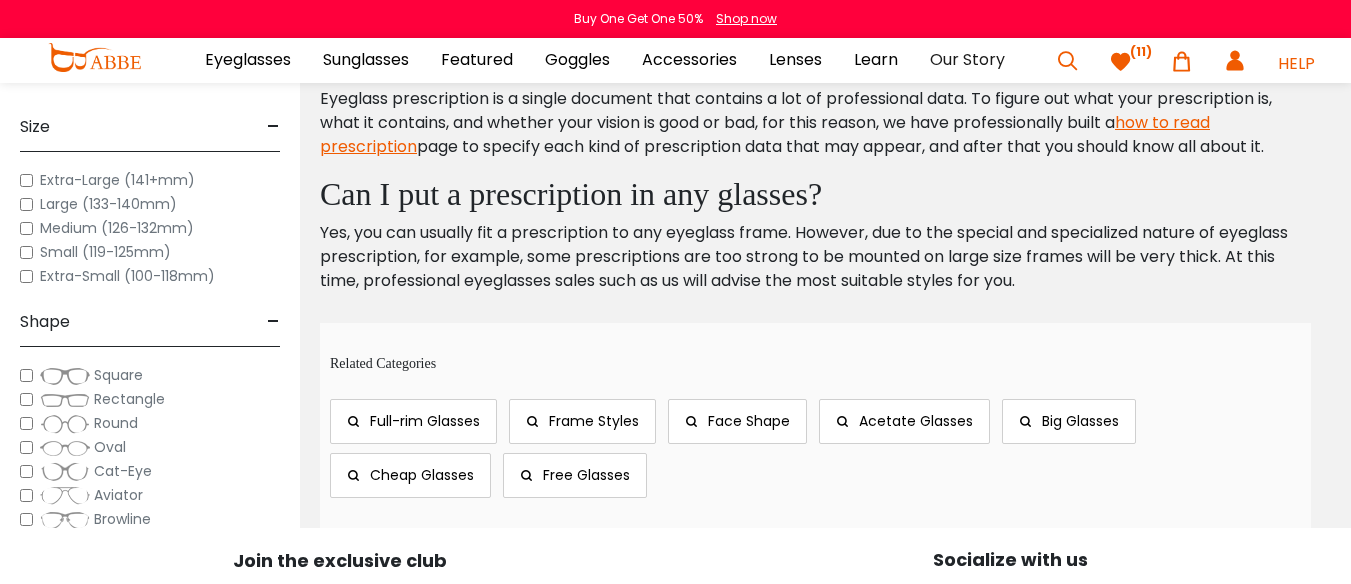 click at bounding box center [1167, -493] 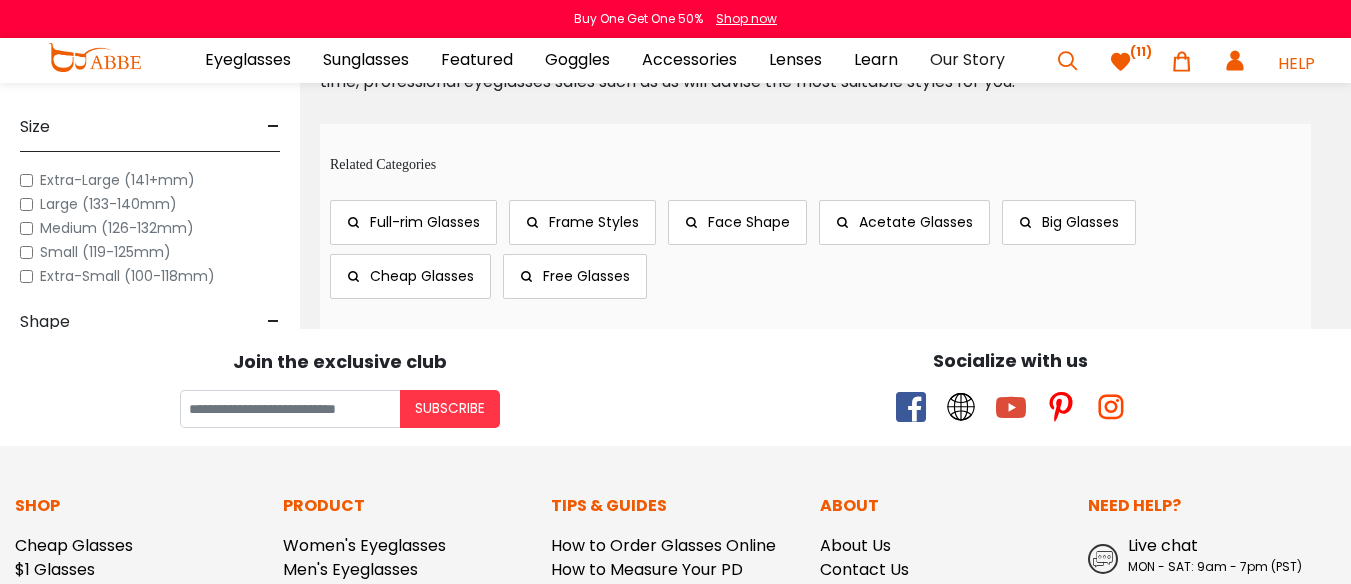 scroll, scrollTop: 10300, scrollLeft: 0, axis: vertical 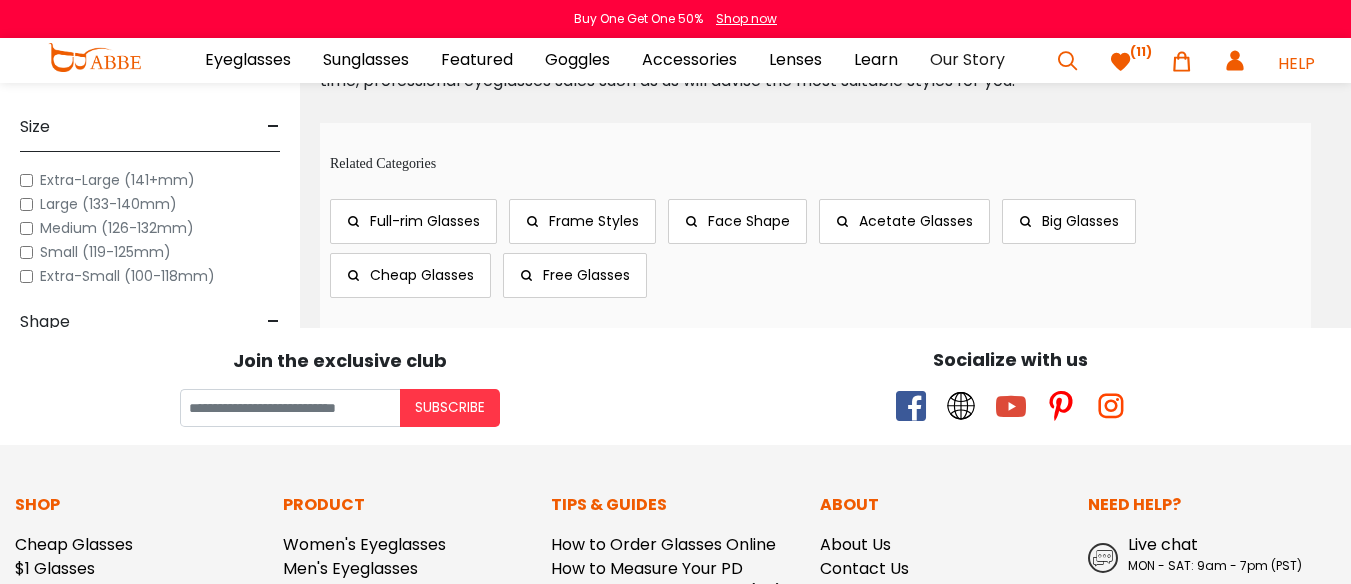 click on "2" at bounding box center (721, -500) 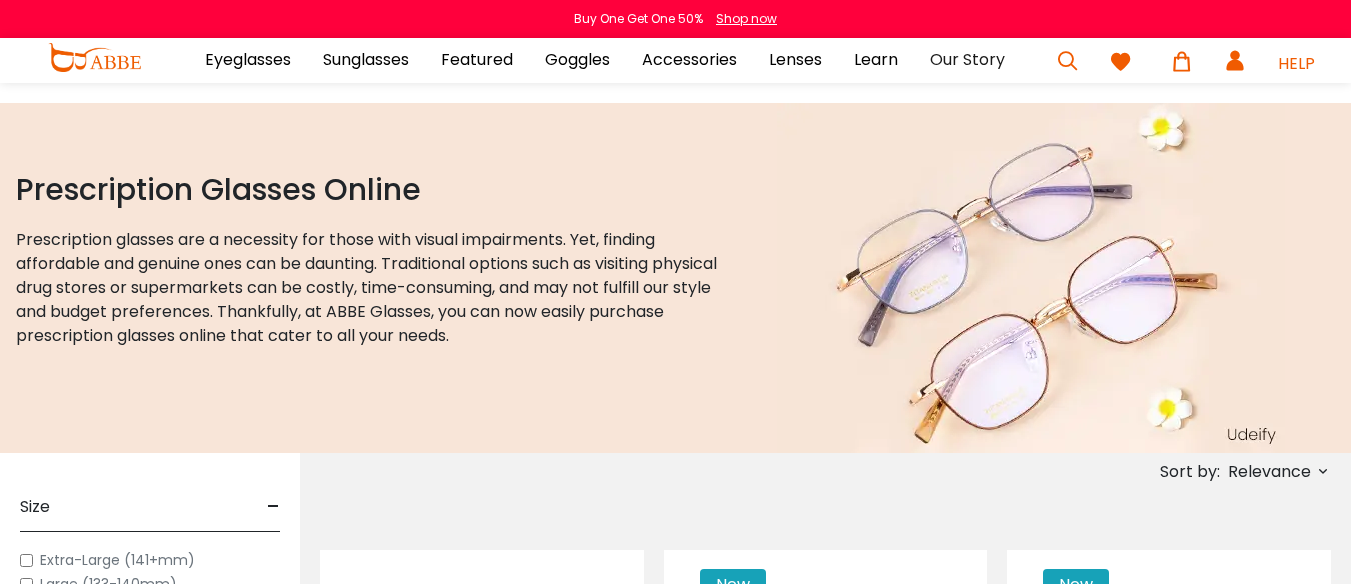 scroll, scrollTop: 0, scrollLeft: 0, axis: both 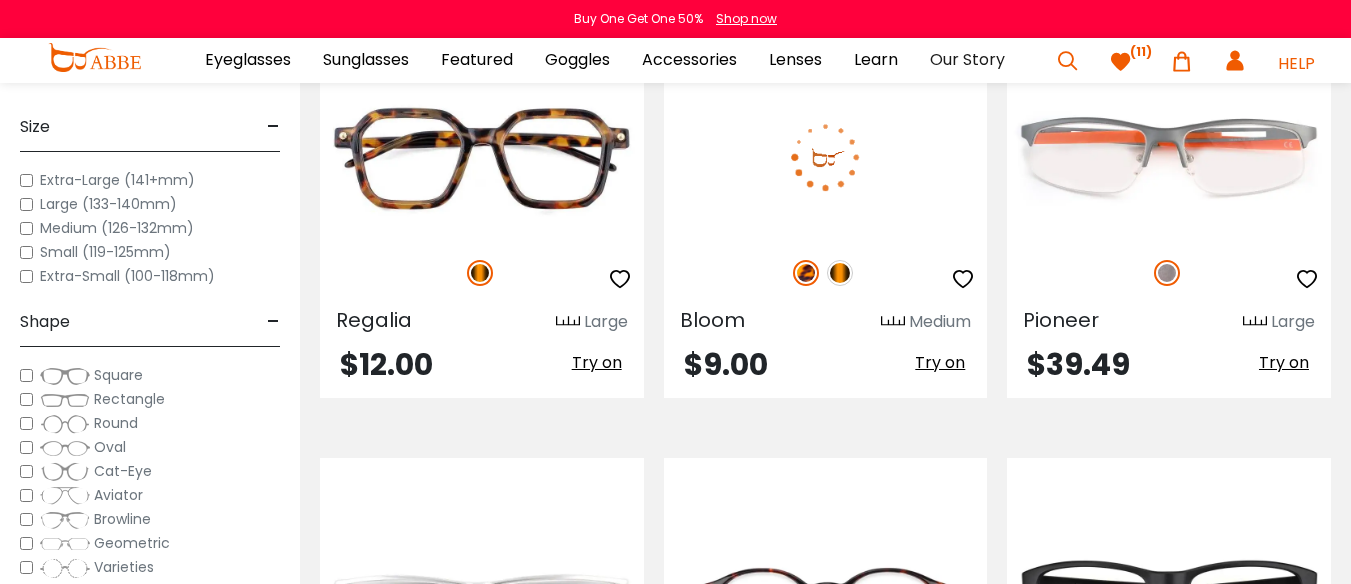 click at bounding box center (840, 273) 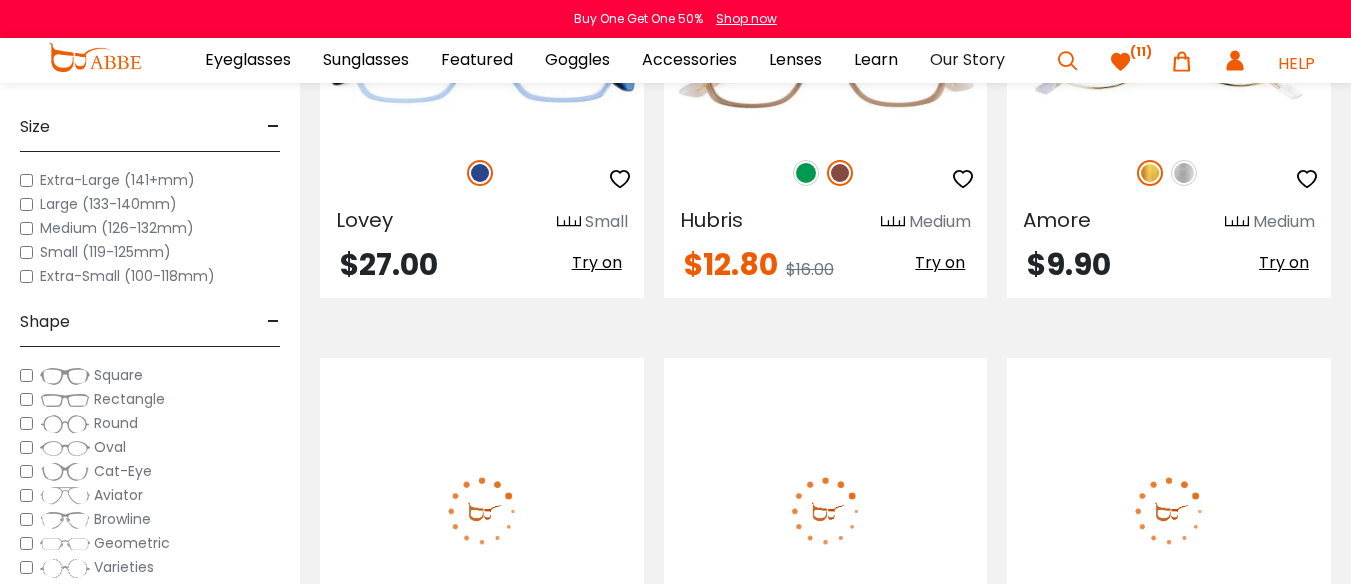 scroll, scrollTop: 7000, scrollLeft: 0, axis: vertical 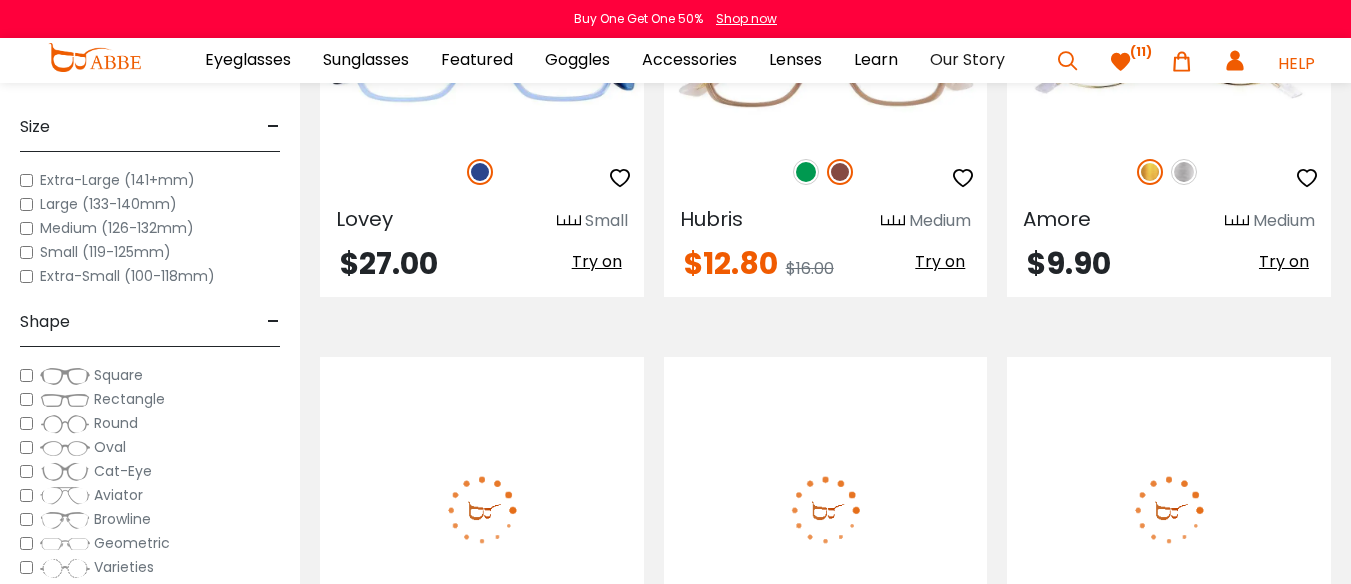click at bounding box center [806, -281] 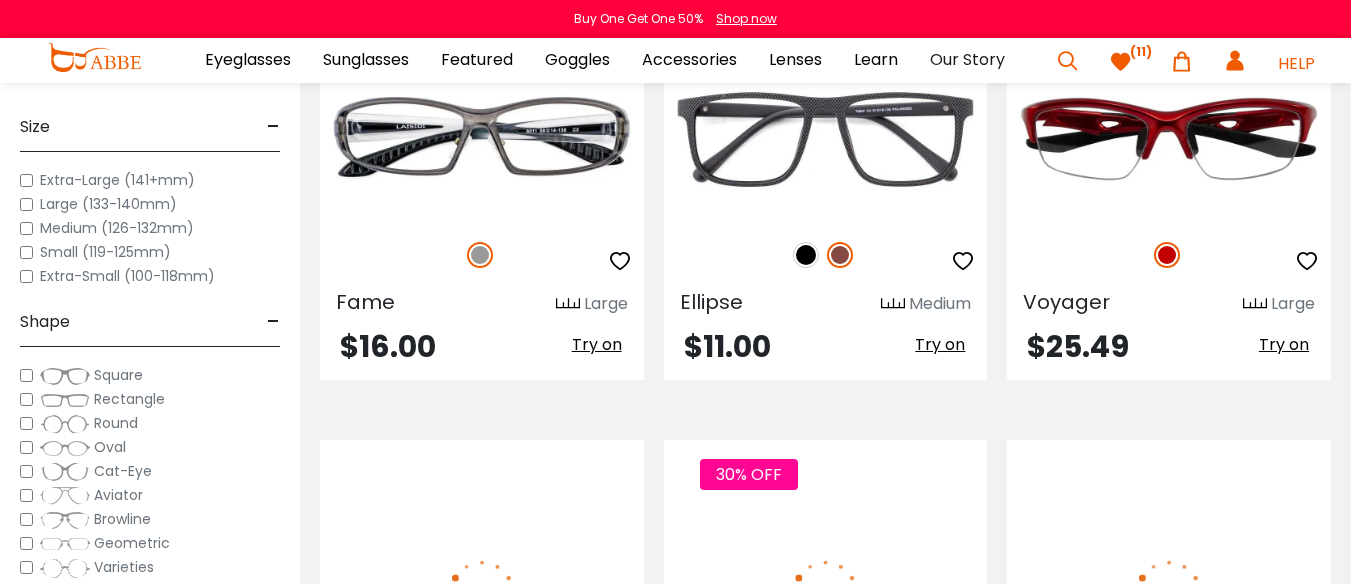 scroll, scrollTop: 7500, scrollLeft: 0, axis: vertical 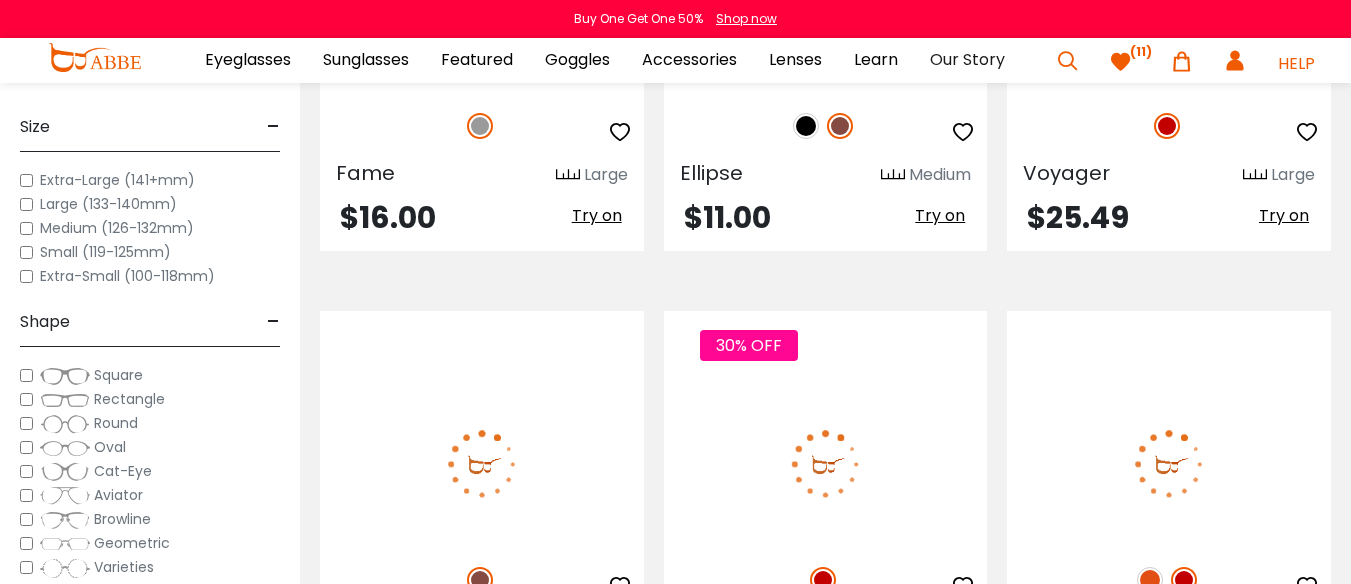 click at bounding box center [806, -328] 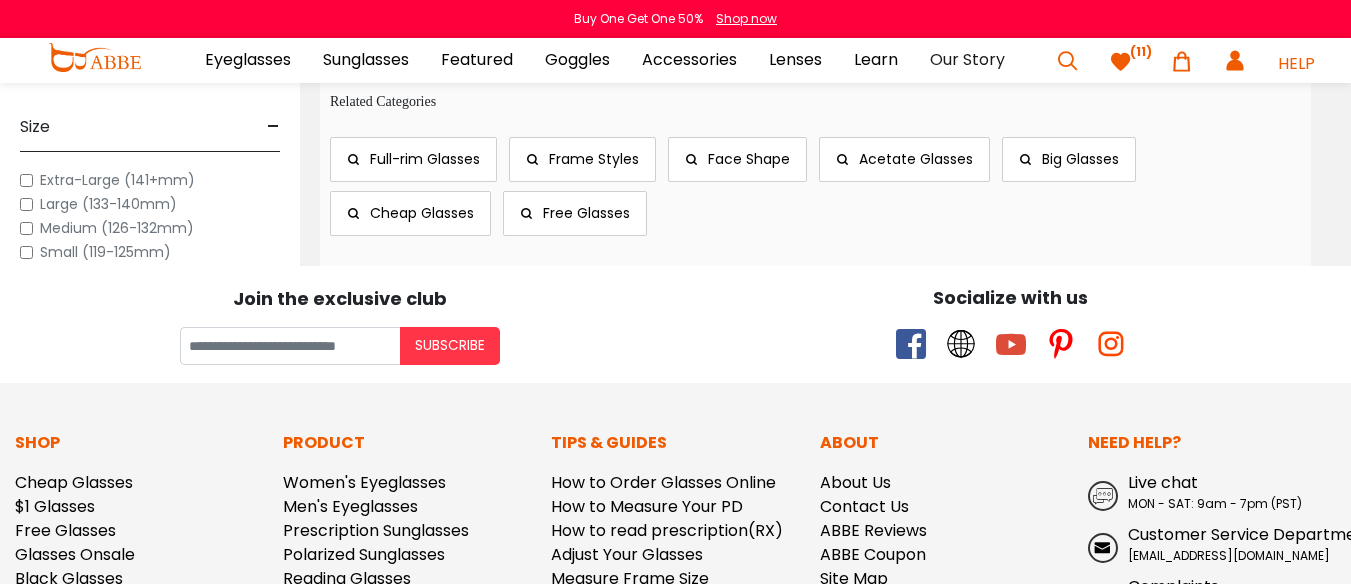 scroll, scrollTop: 10300, scrollLeft: 0, axis: vertical 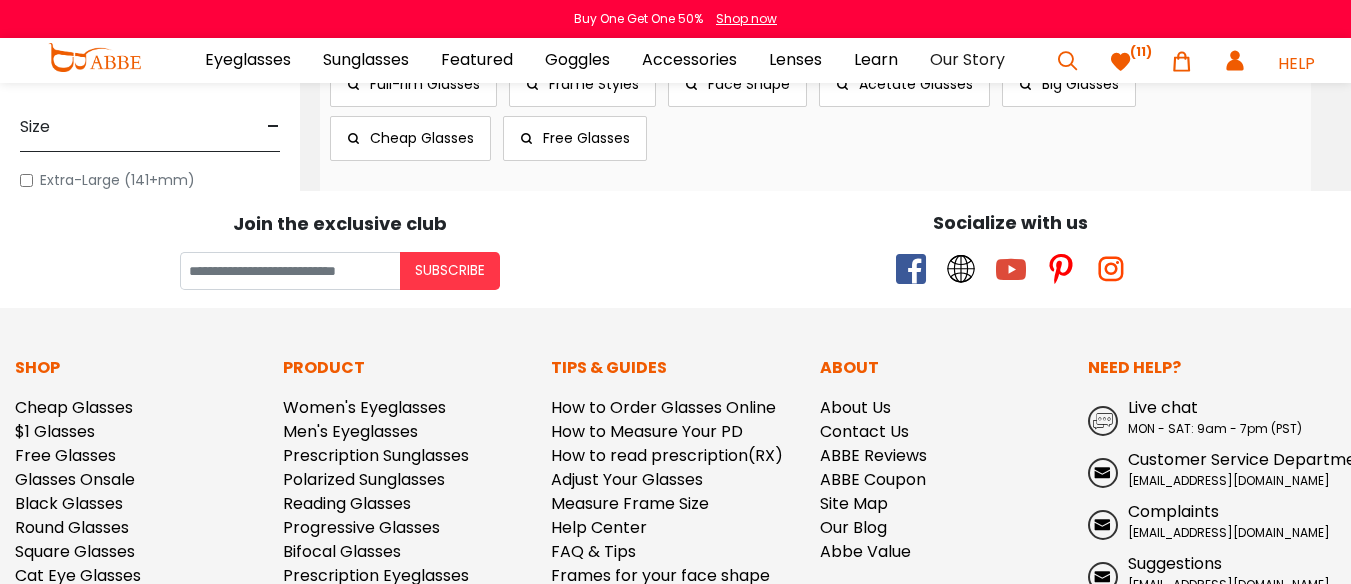 click on "3" at bounding box center (784, -637) 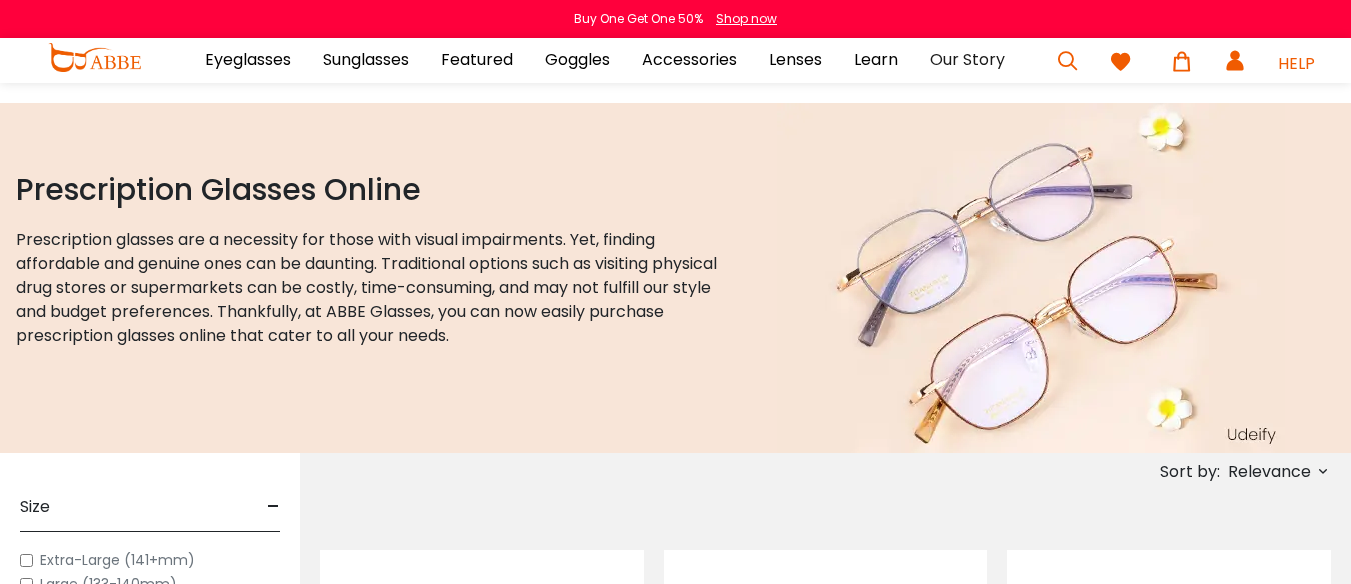 scroll, scrollTop: 0, scrollLeft: 0, axis: both 